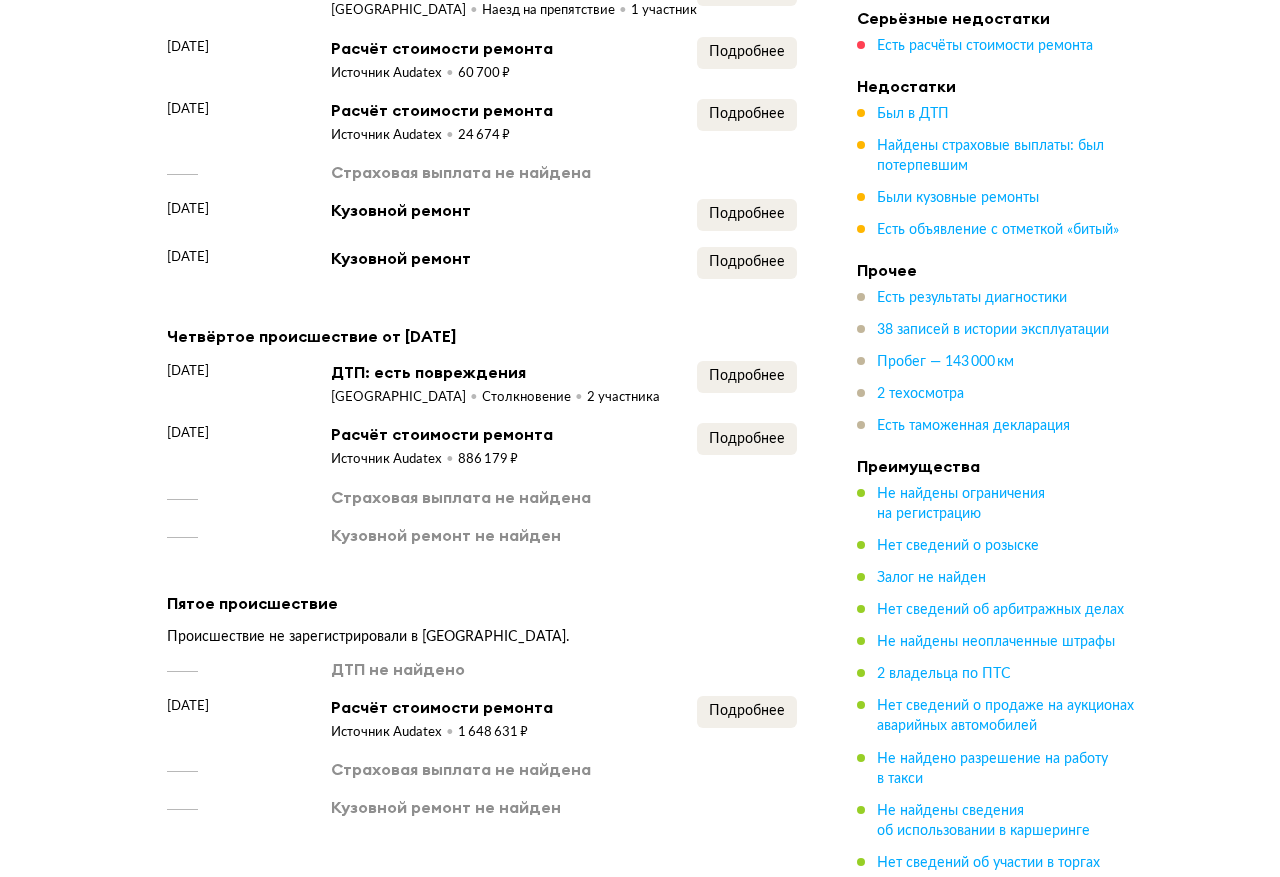 scroll, scrollTop: 3900, scrollLeft: 0, axis: vertical 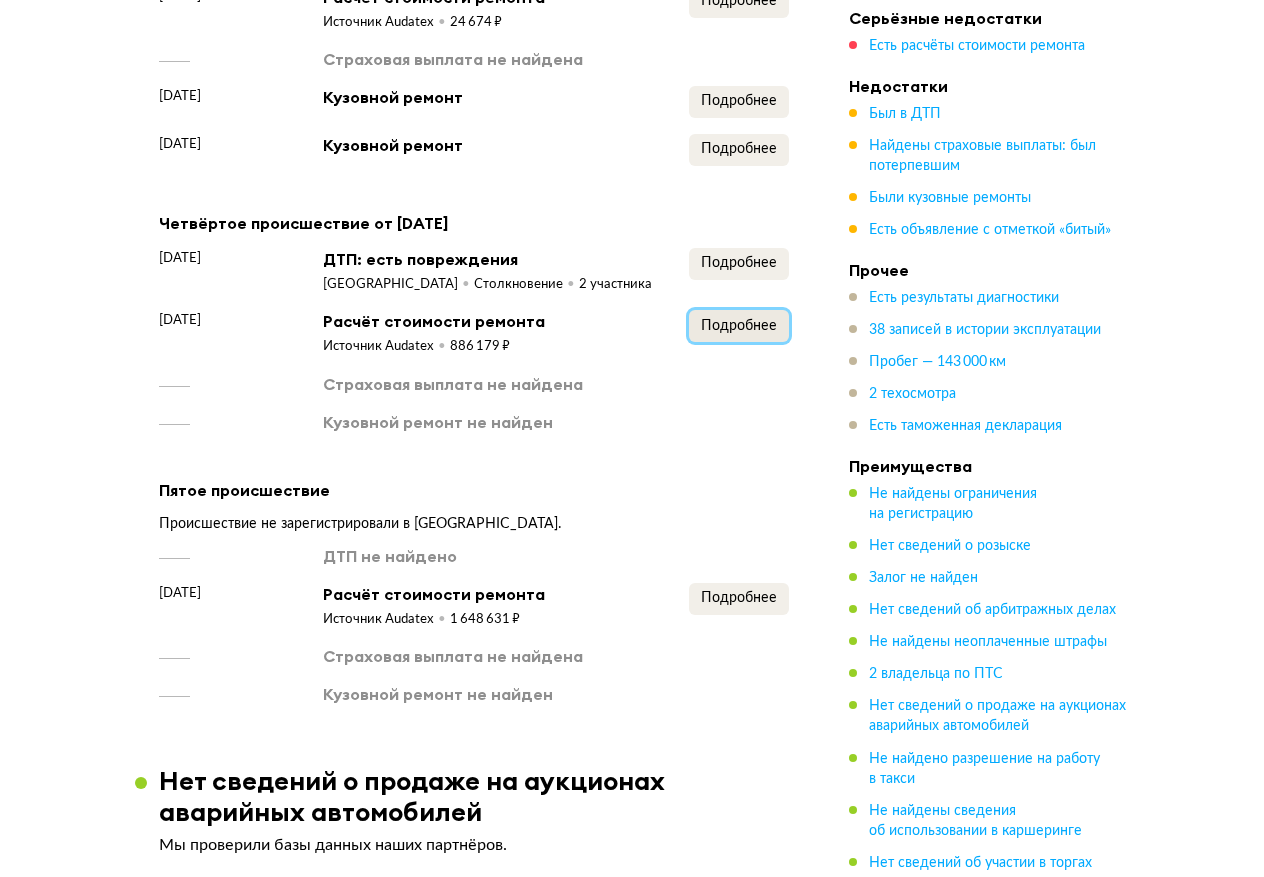 click on "Подробнее" at bounding box center [739, 326] 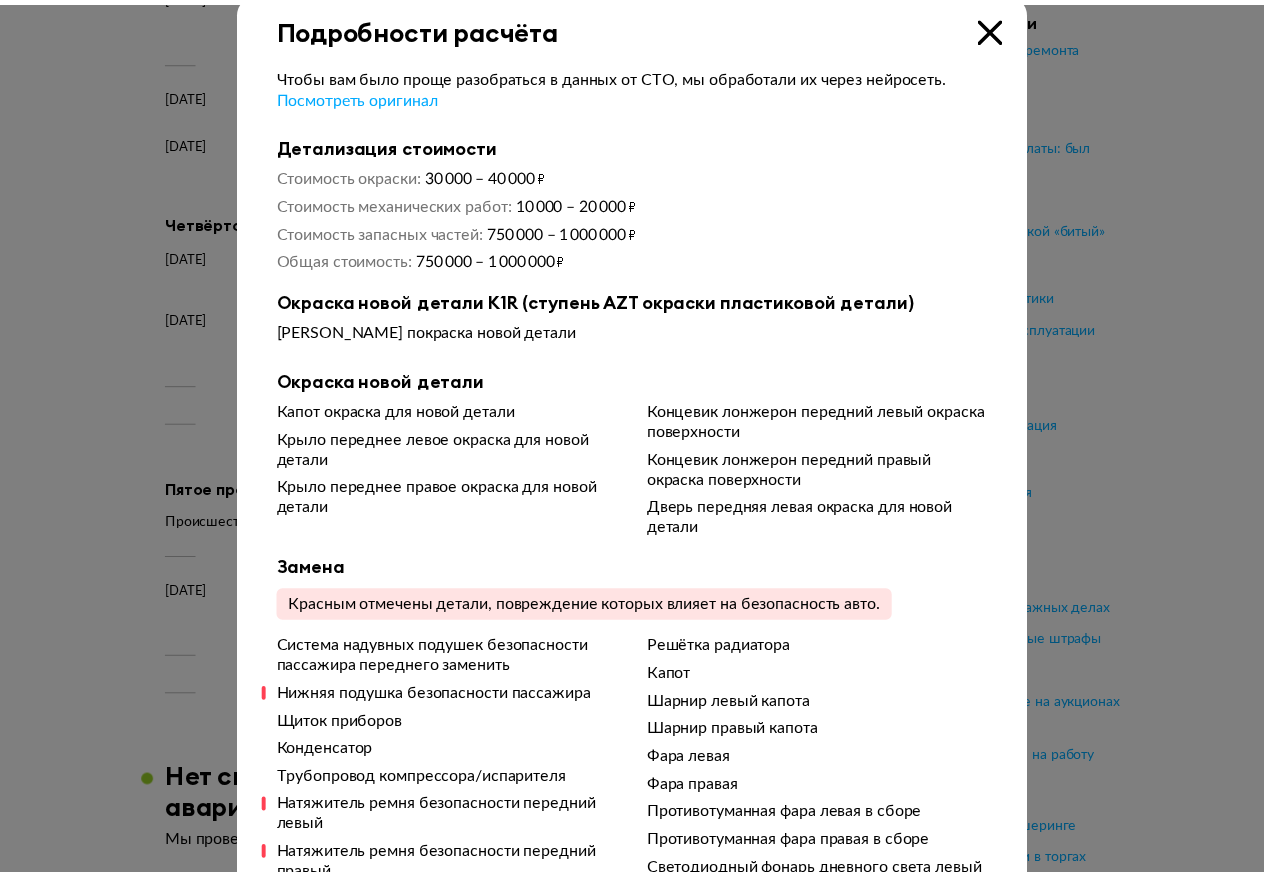 scroll, scrollTop: 0, scrollLeft: 0, axis: both 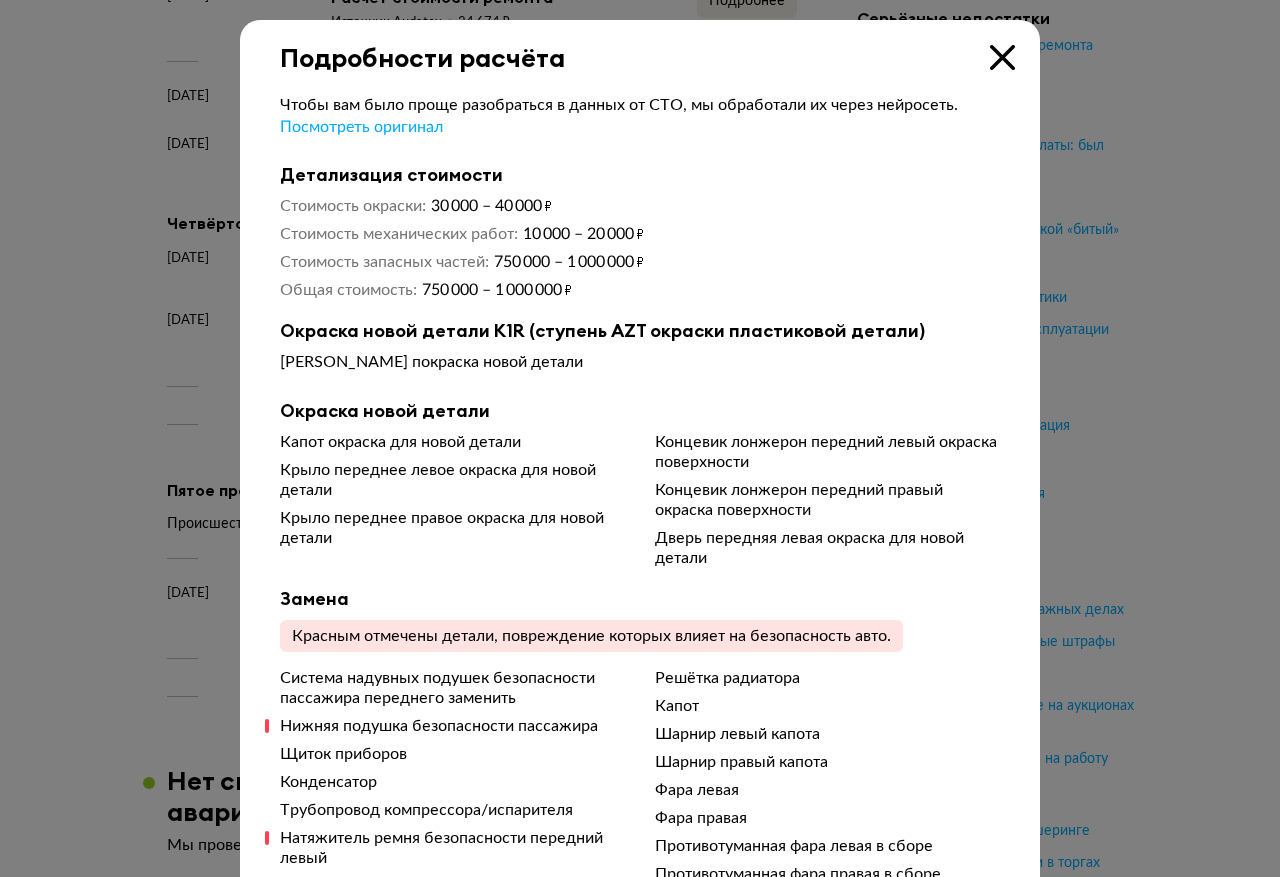 click at bounding box center [1002, 57] 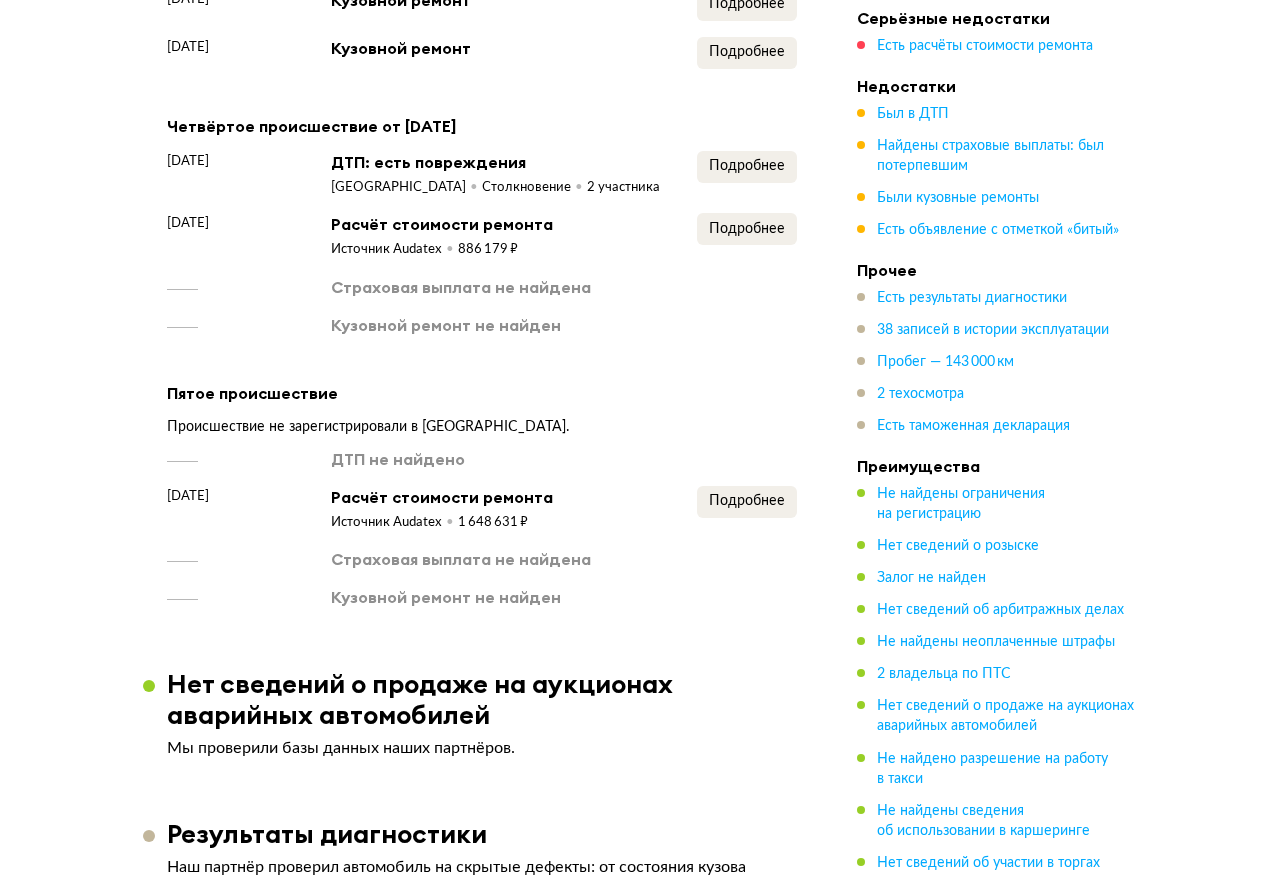 scroll, scrollTop: 4100, scrollLeft: 0, axis: vertical 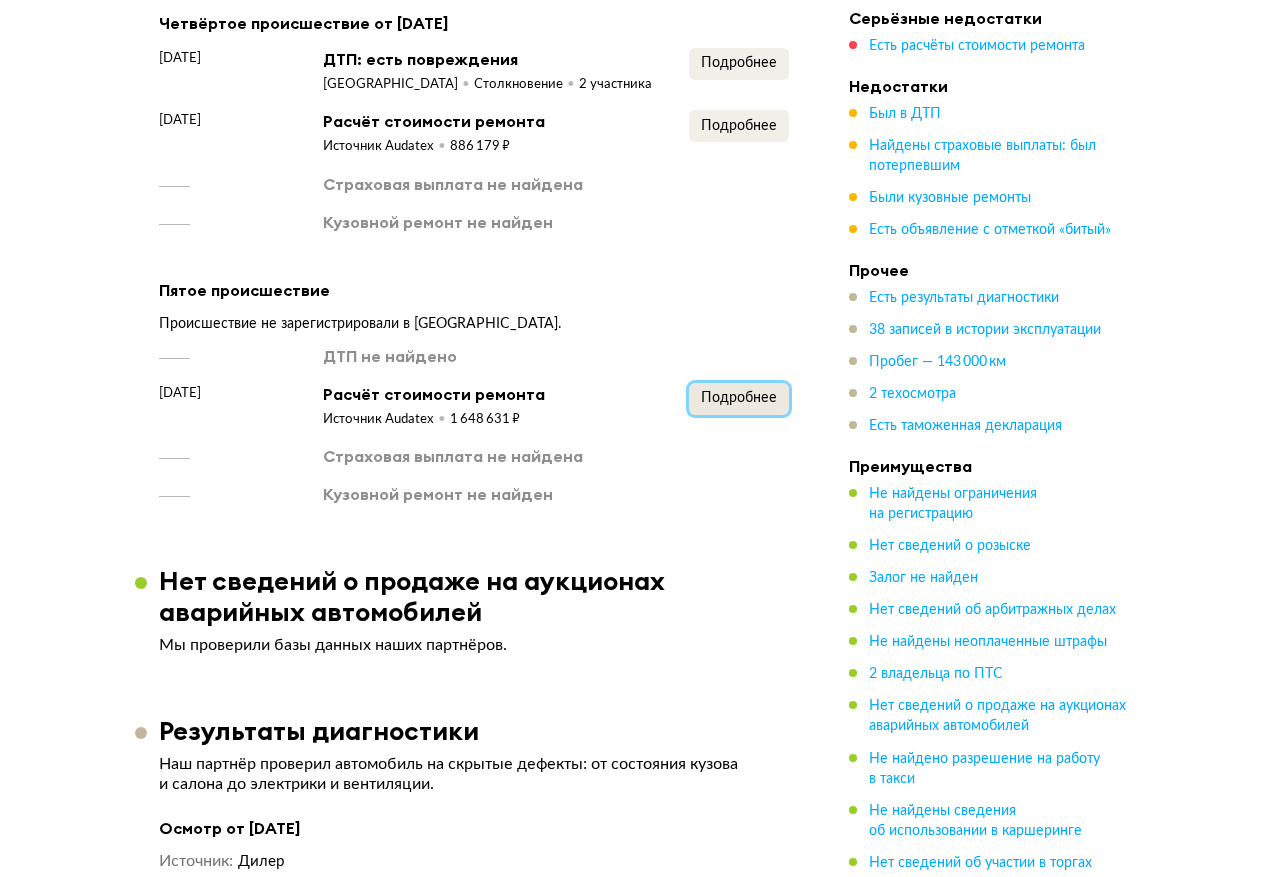 click on "Подробнее" at bounding box center [739, 398] 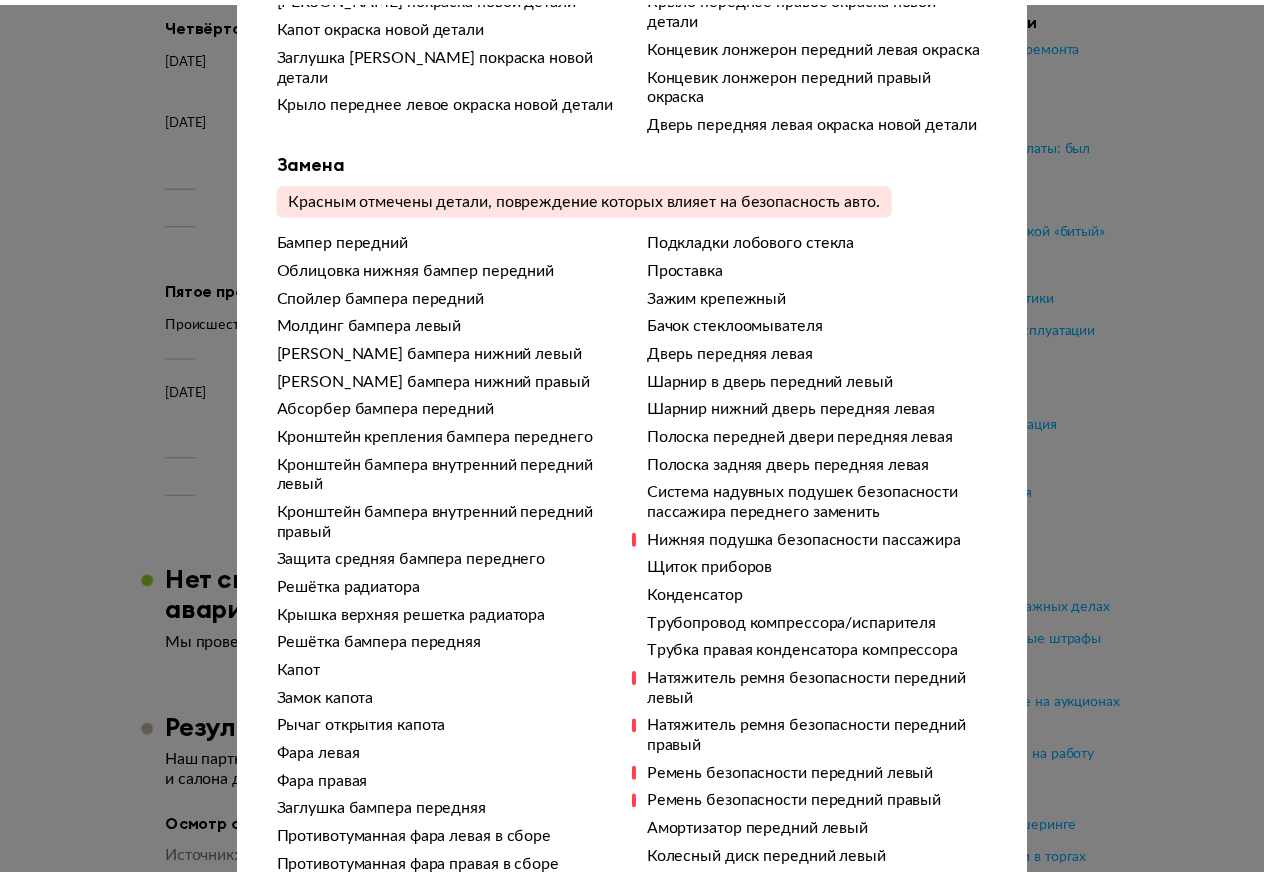 scroll, scrollTop: 0, scrollLeft: 0, axis: both 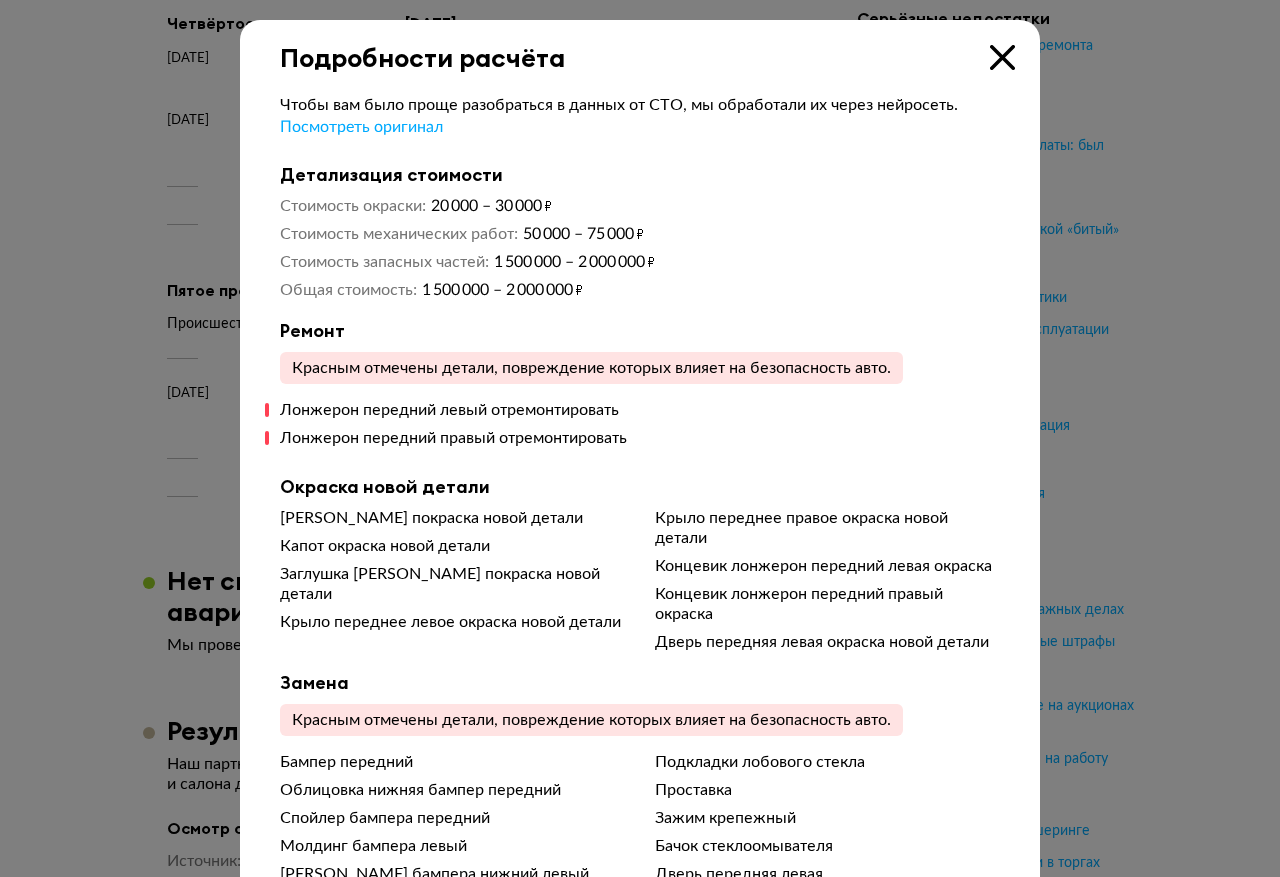 click at bounding box center (1002, 57) 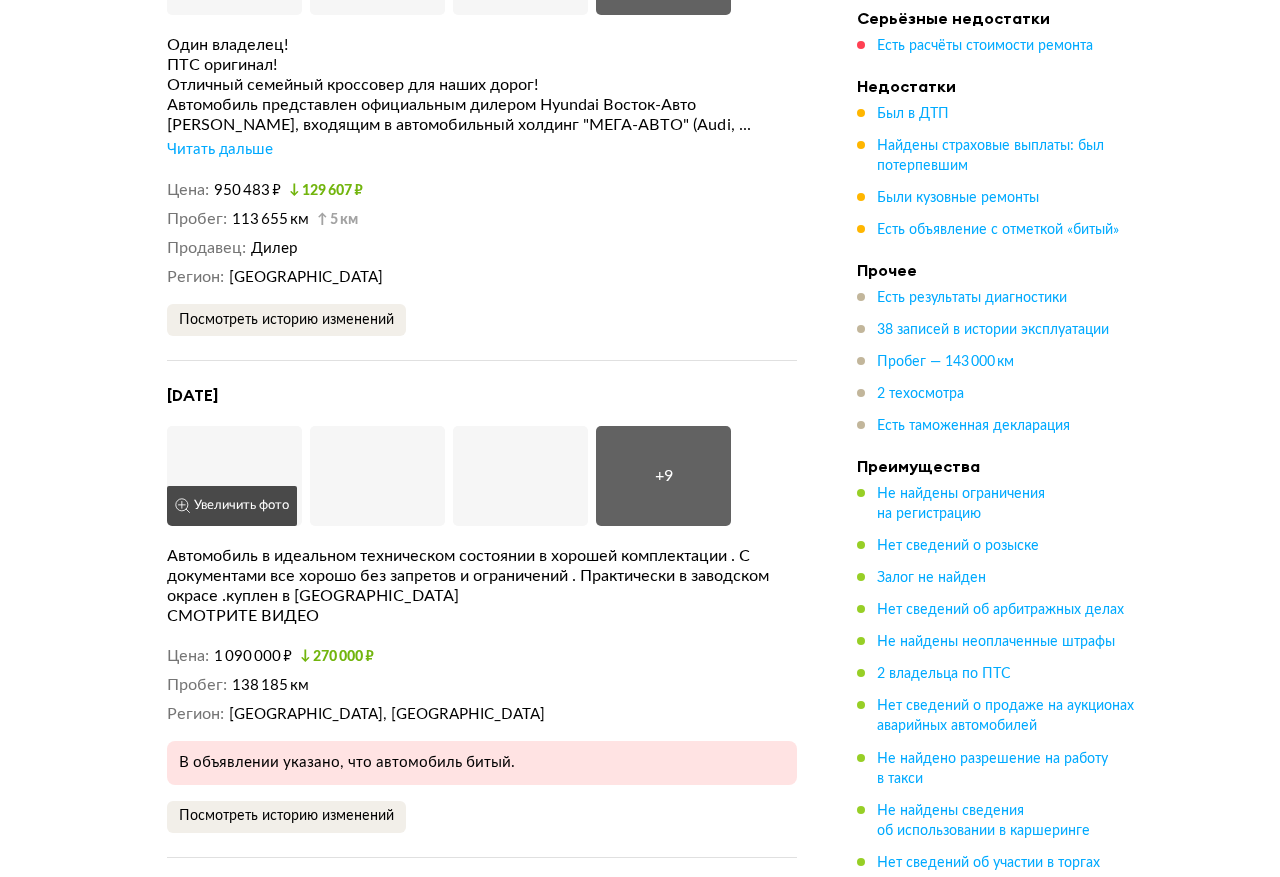 scroll, scrollTop: 5800, scrollLeft: 0, axis: vertical 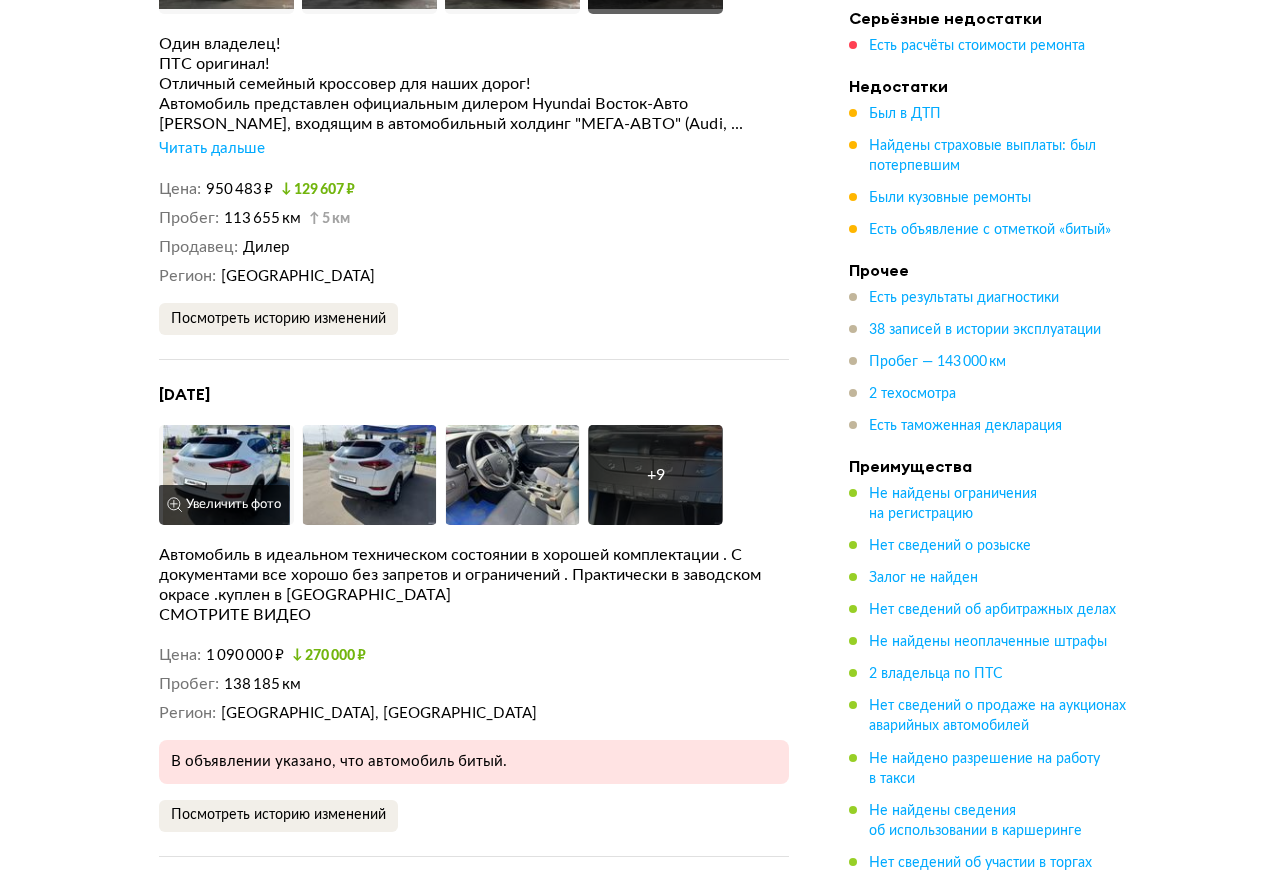 click at bounding box center (226, 475) 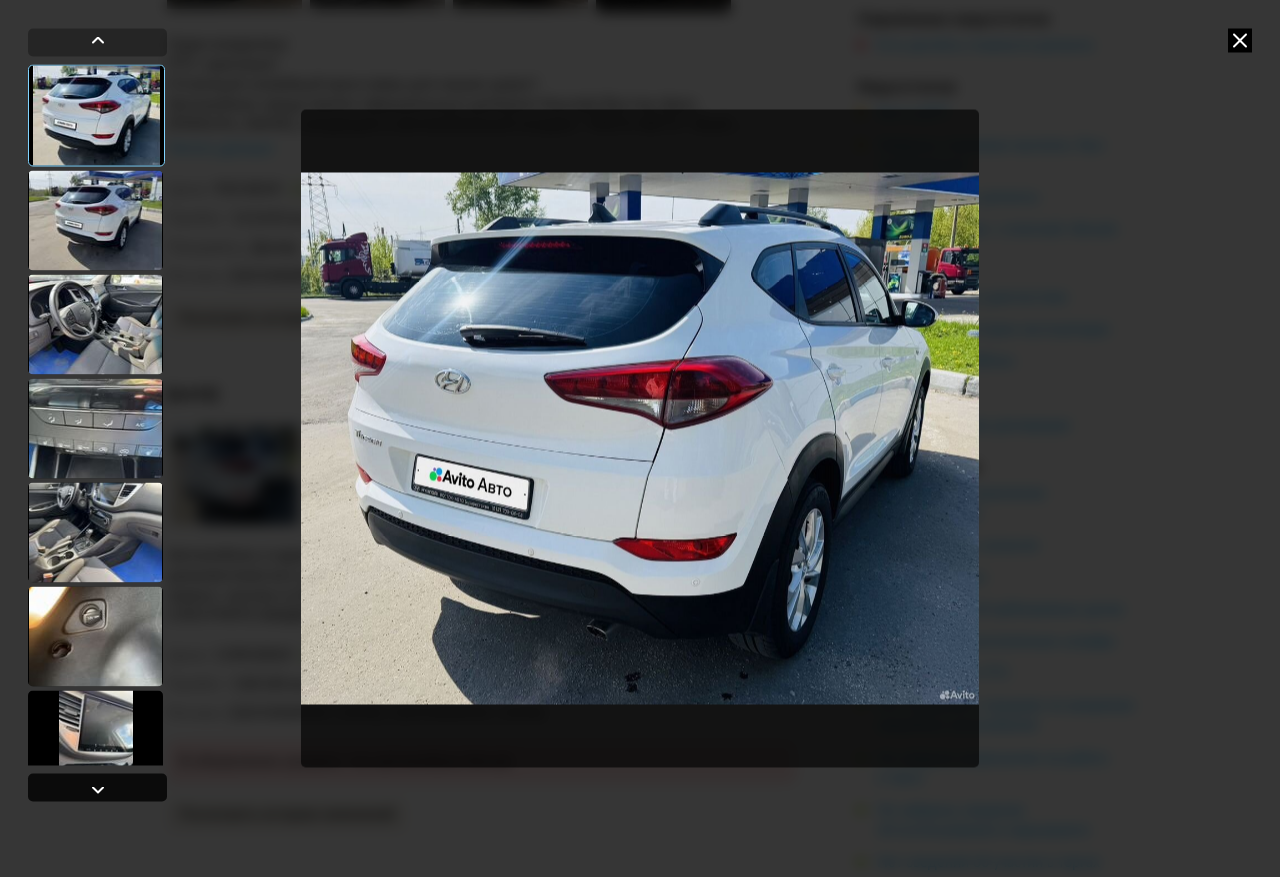 click at bounding box center [98, 790] 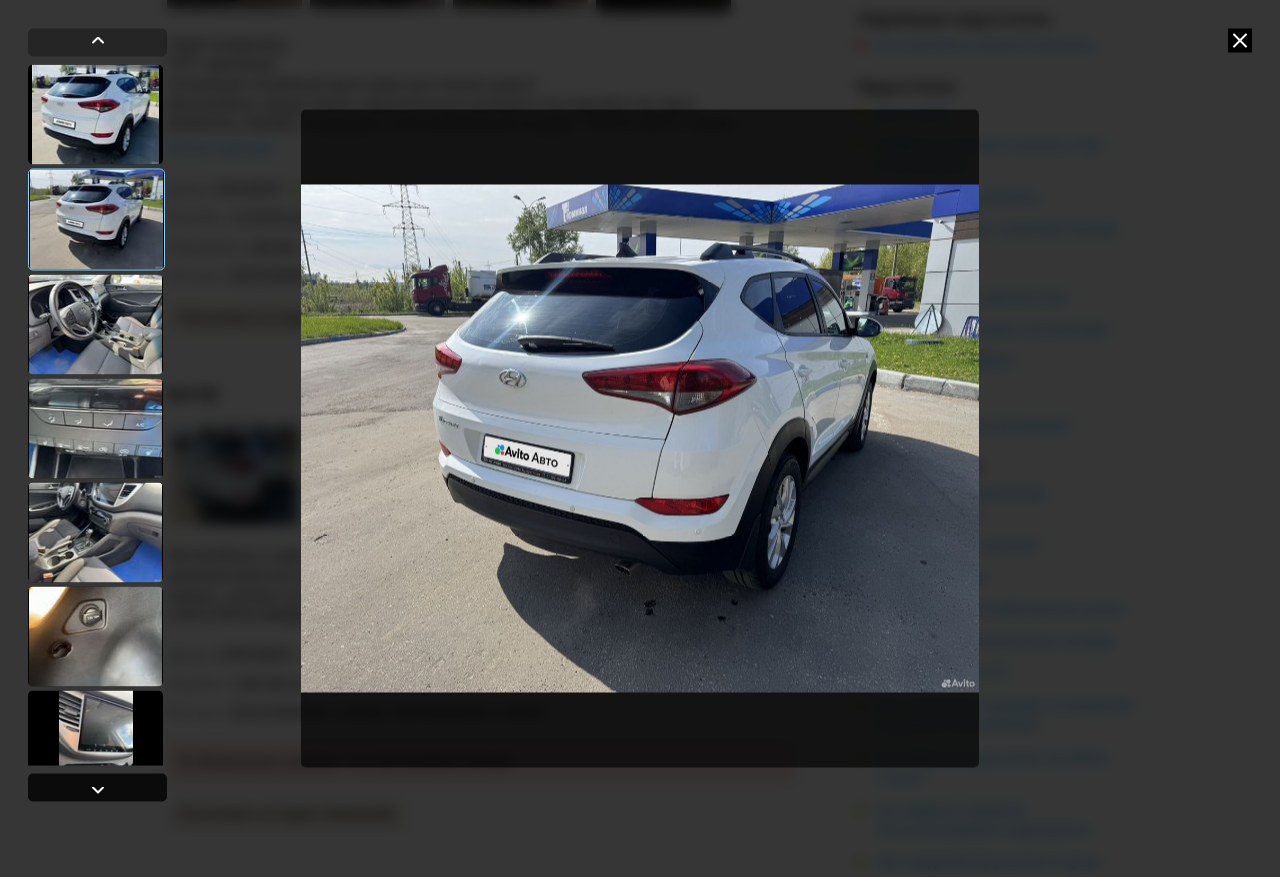click at bounding box center (98, 790) 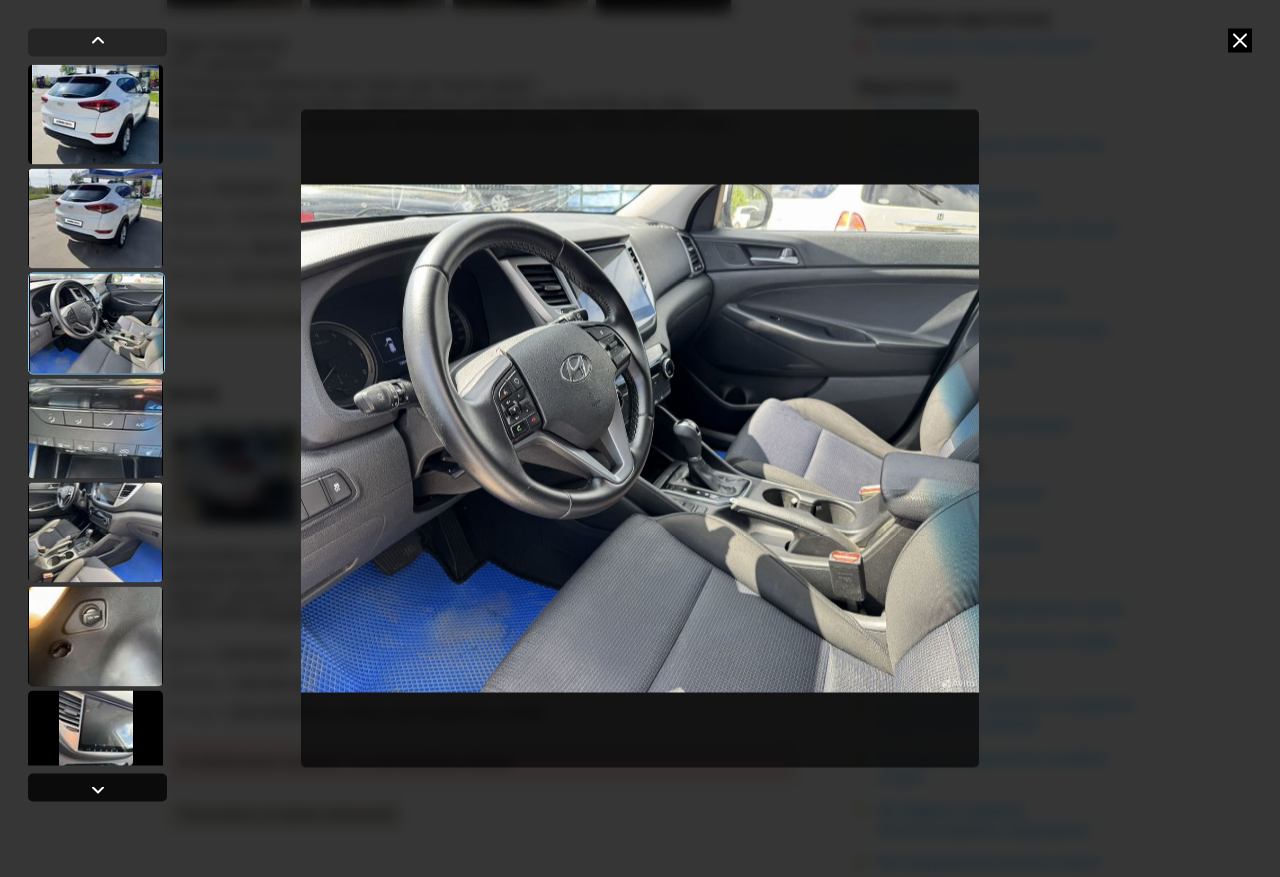 click at bounding box center [98, 790] 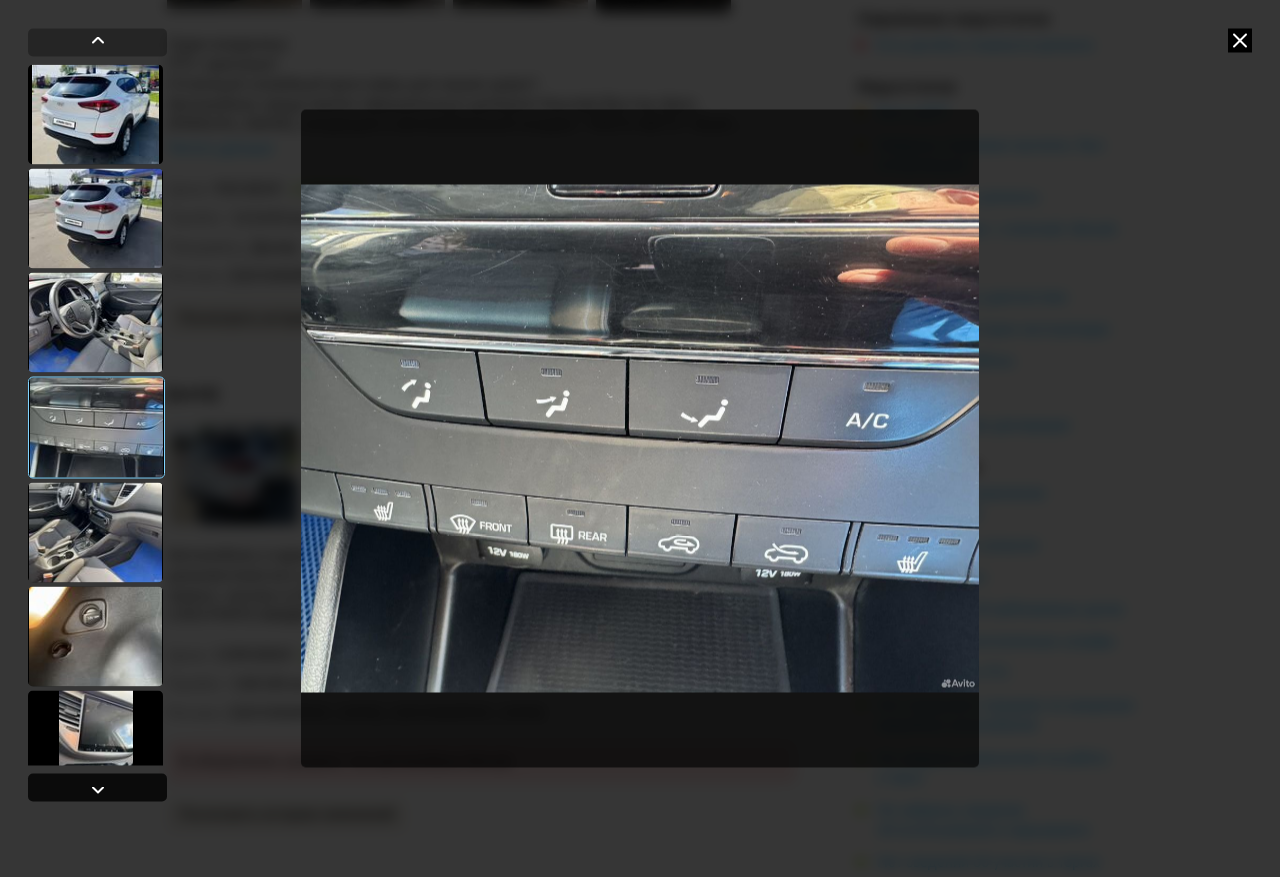 click at bounding box center (98, 790) 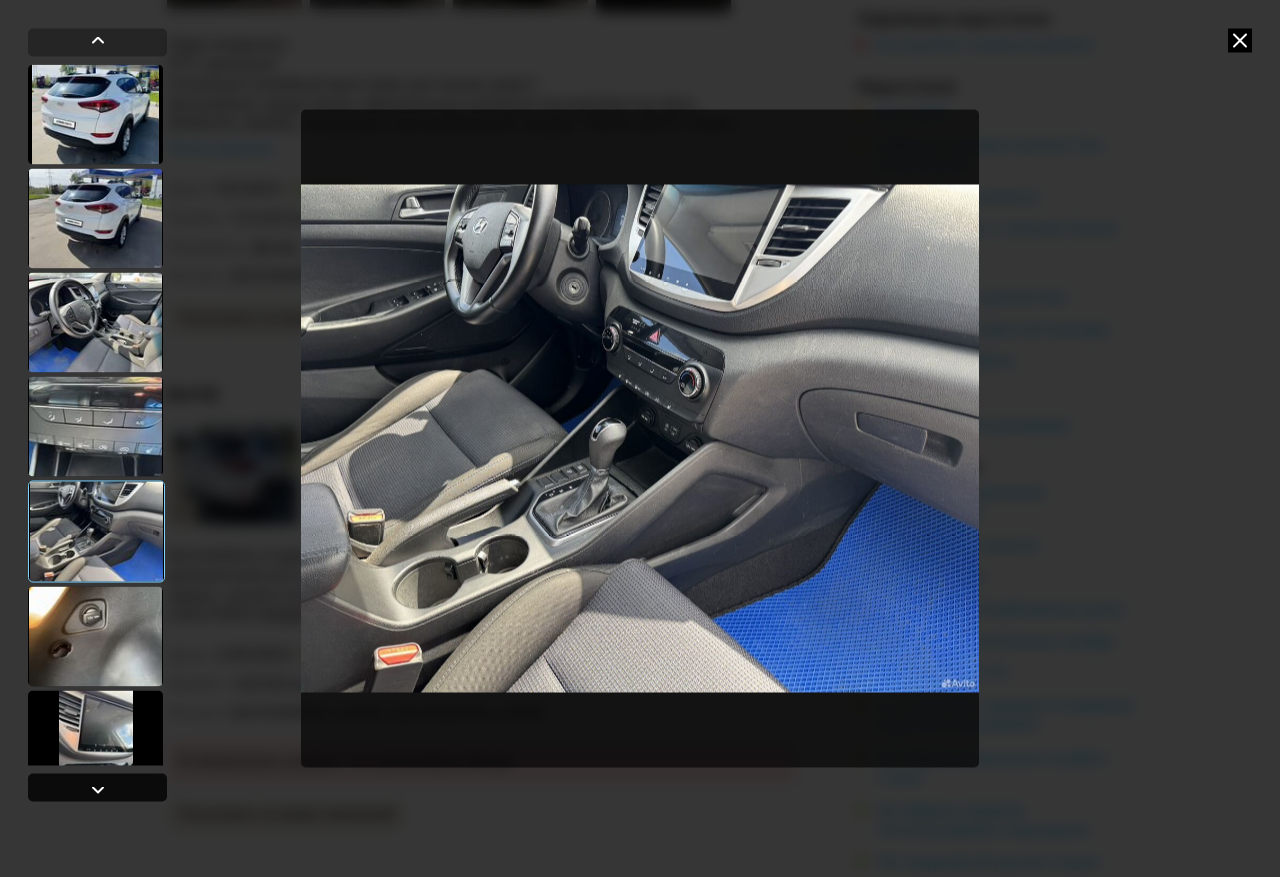 click at bounding box center (98, 790) 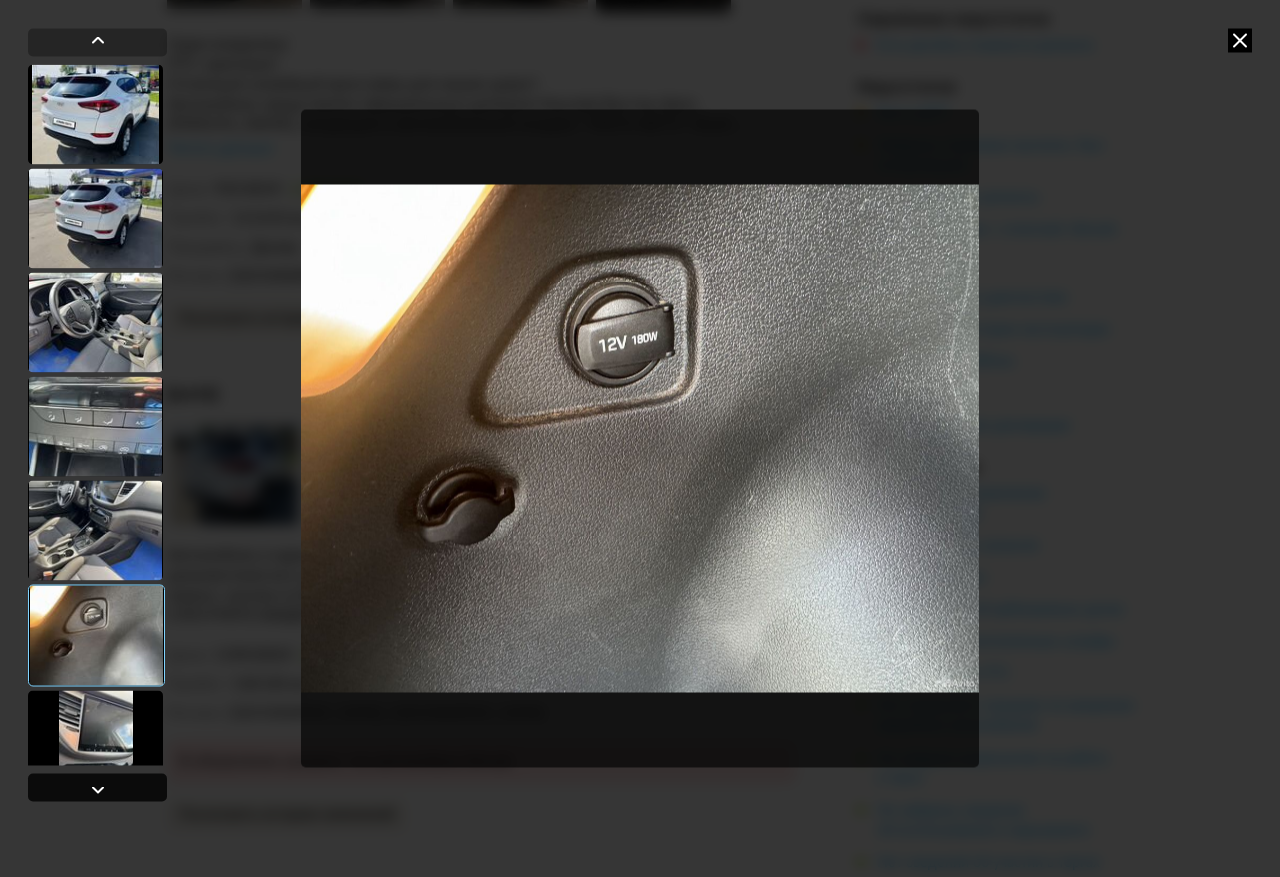 click at bounding box center (98, 790) 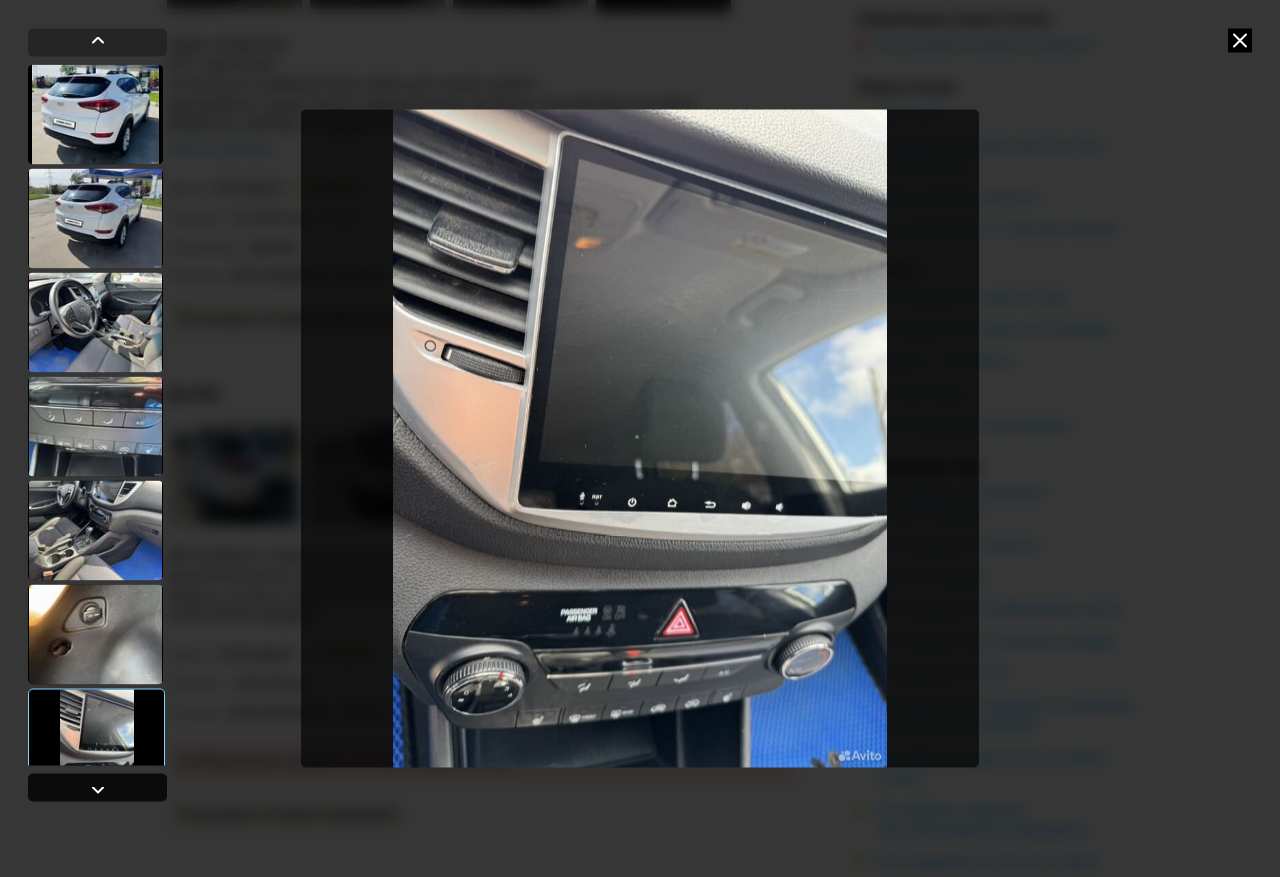 click at bounding box center (98, 790) 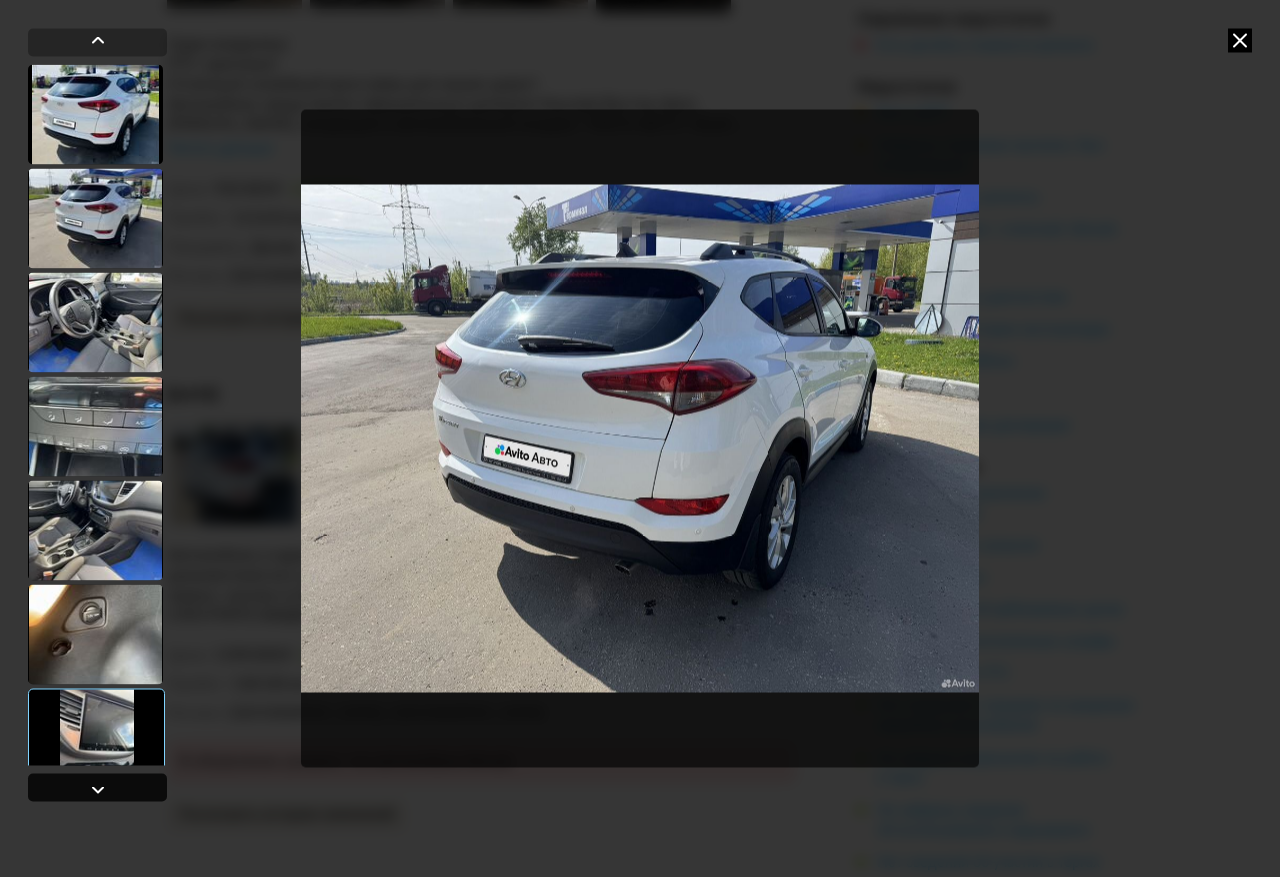 scroll, scrollTop: 548, scrollLeft: 0, axis: vertical 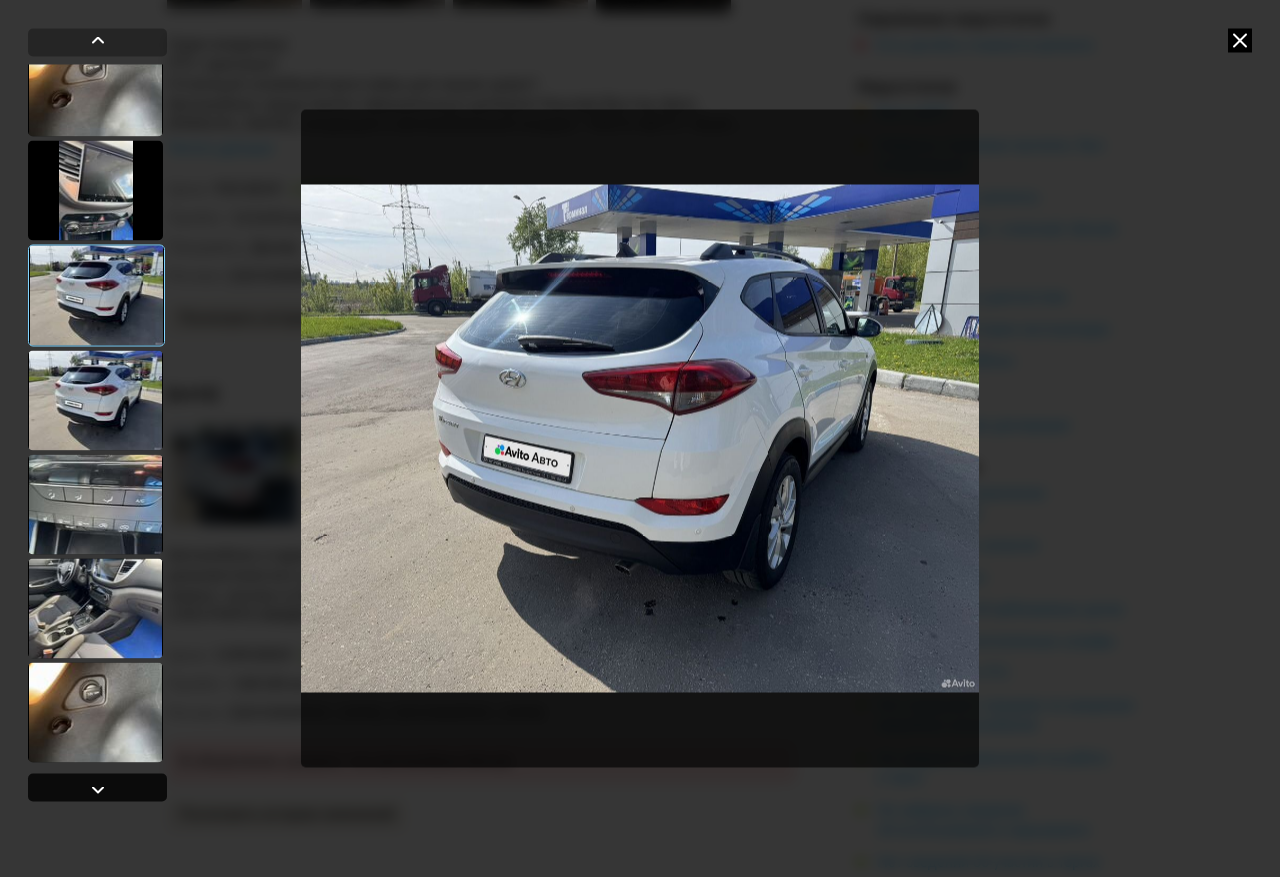 click at bounding box center [98, 790] 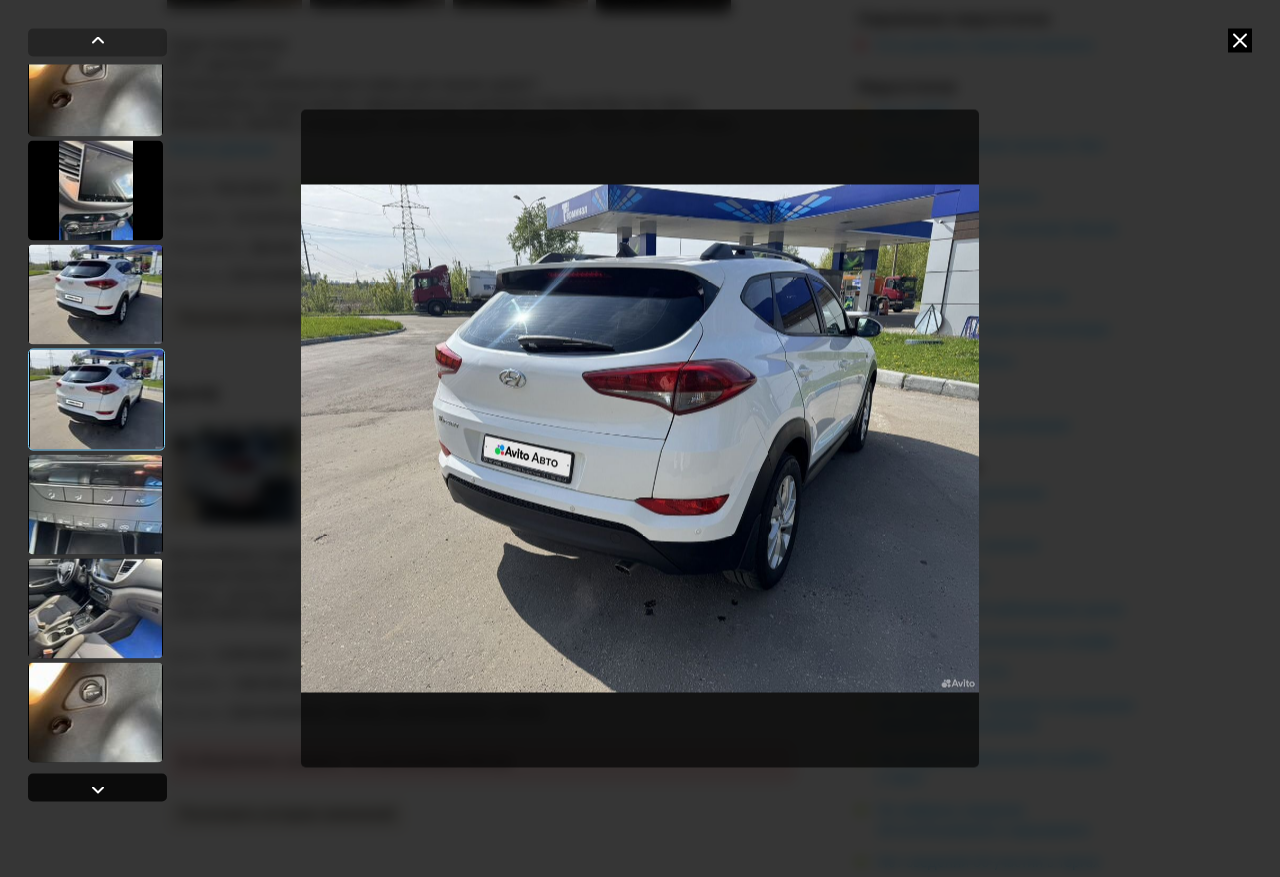 click at bounding box center [98, 790] 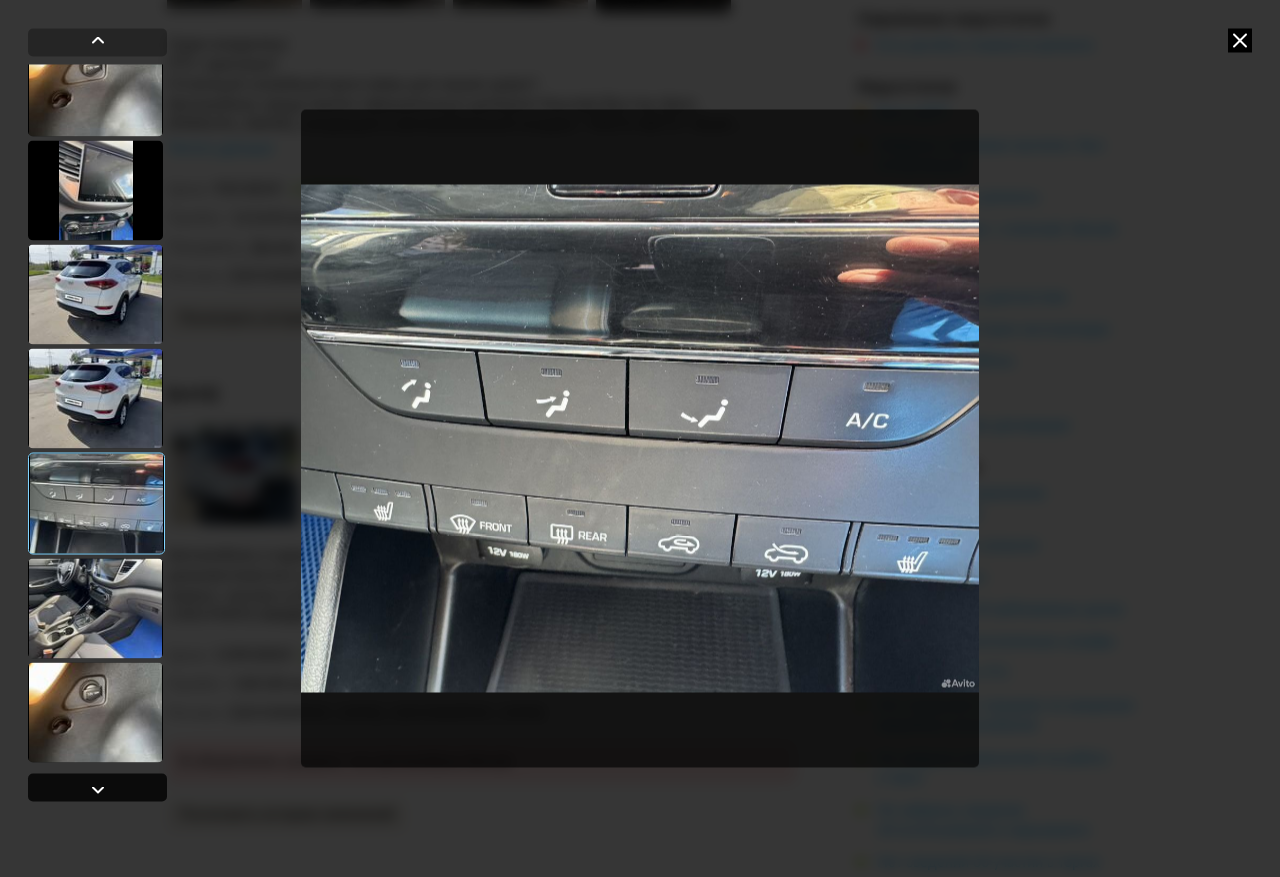 click at bounding box center [98, 790] 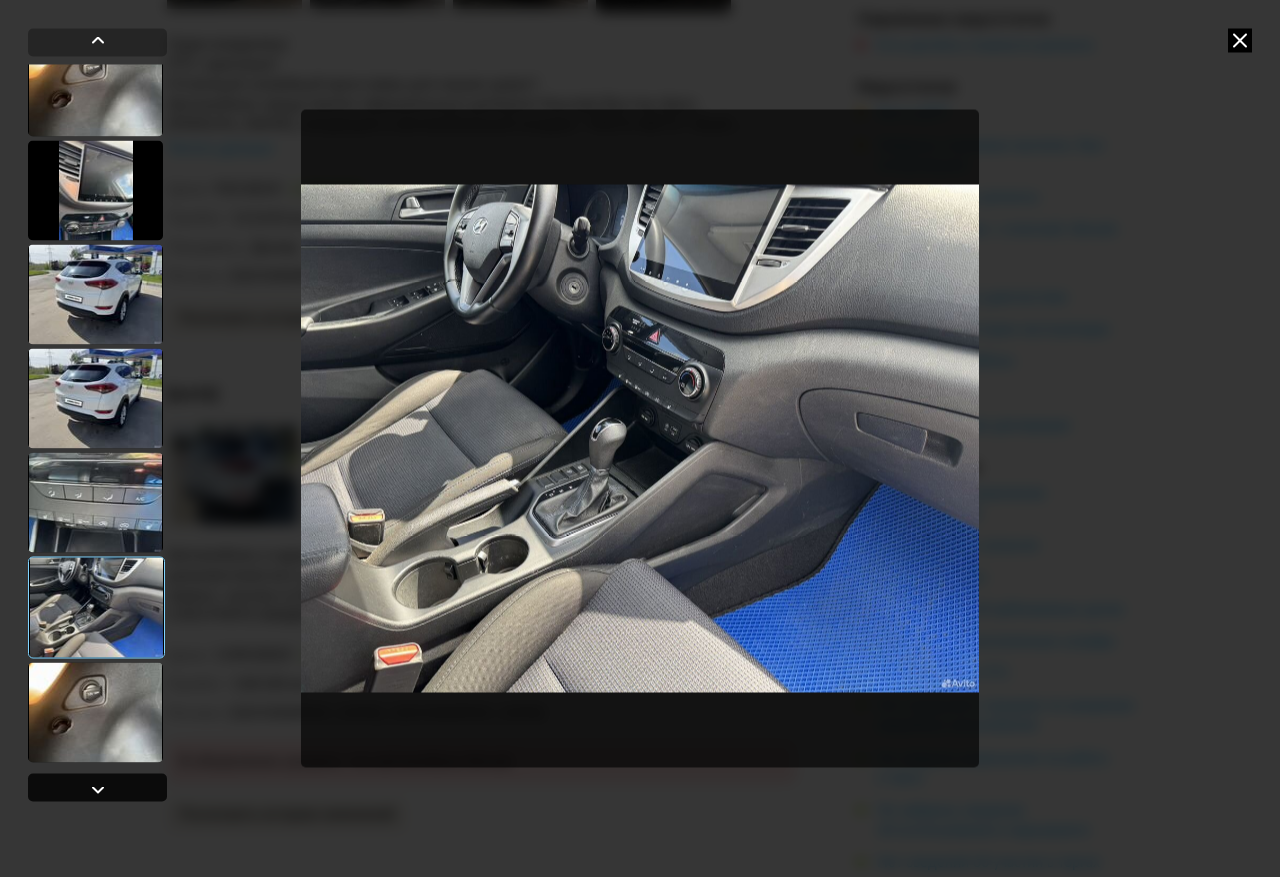click at bounding box center (98, 790) 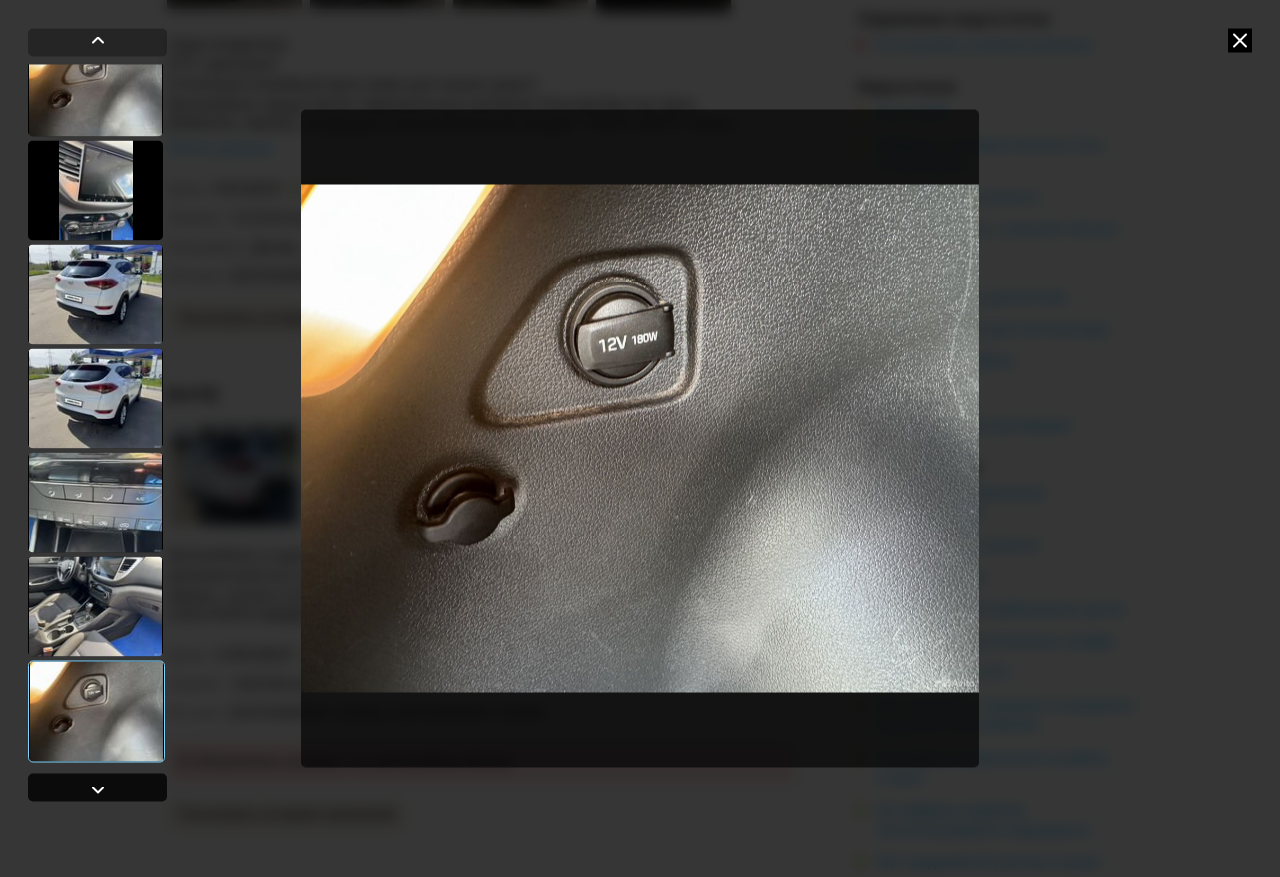 click at bounding box center (98, 790) 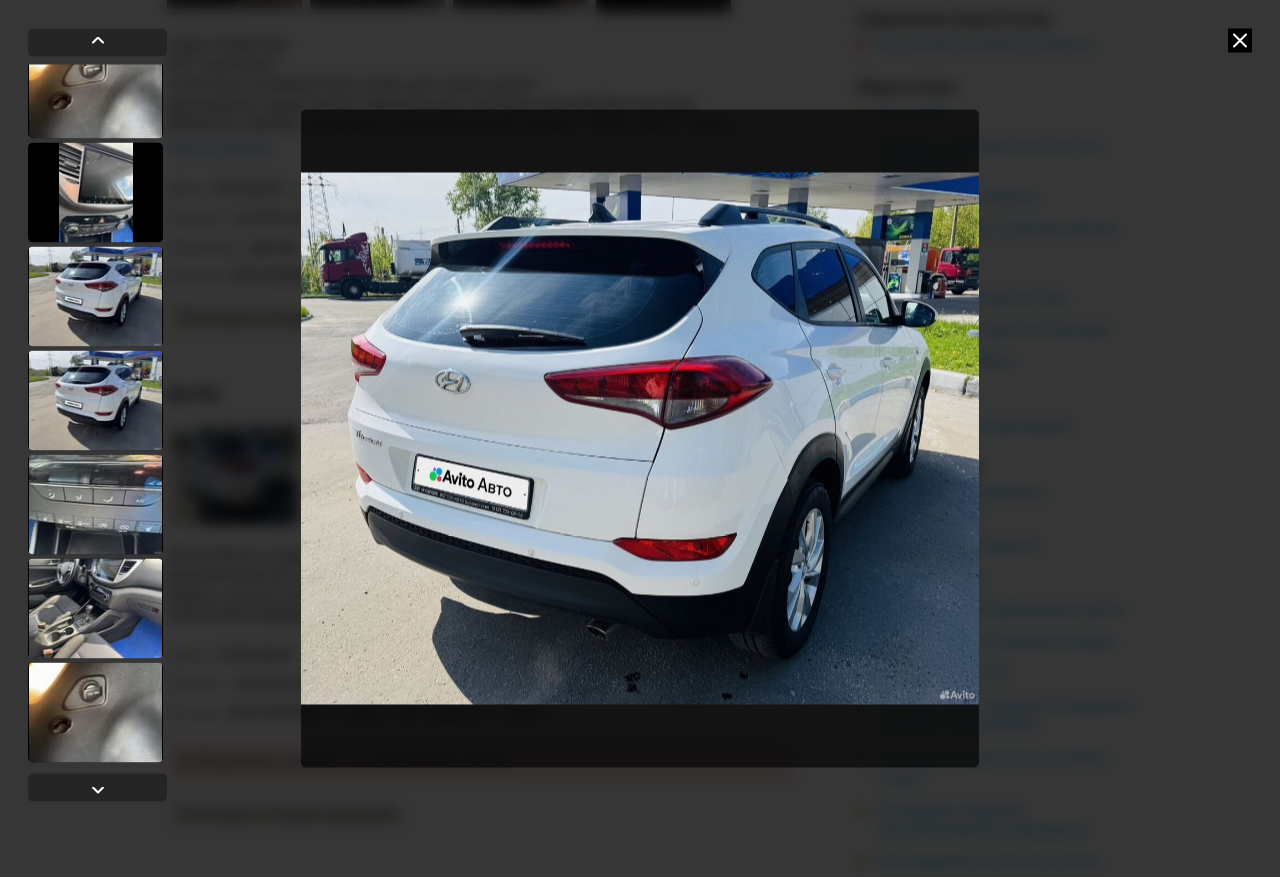 click at bounding box center (1240, 40) 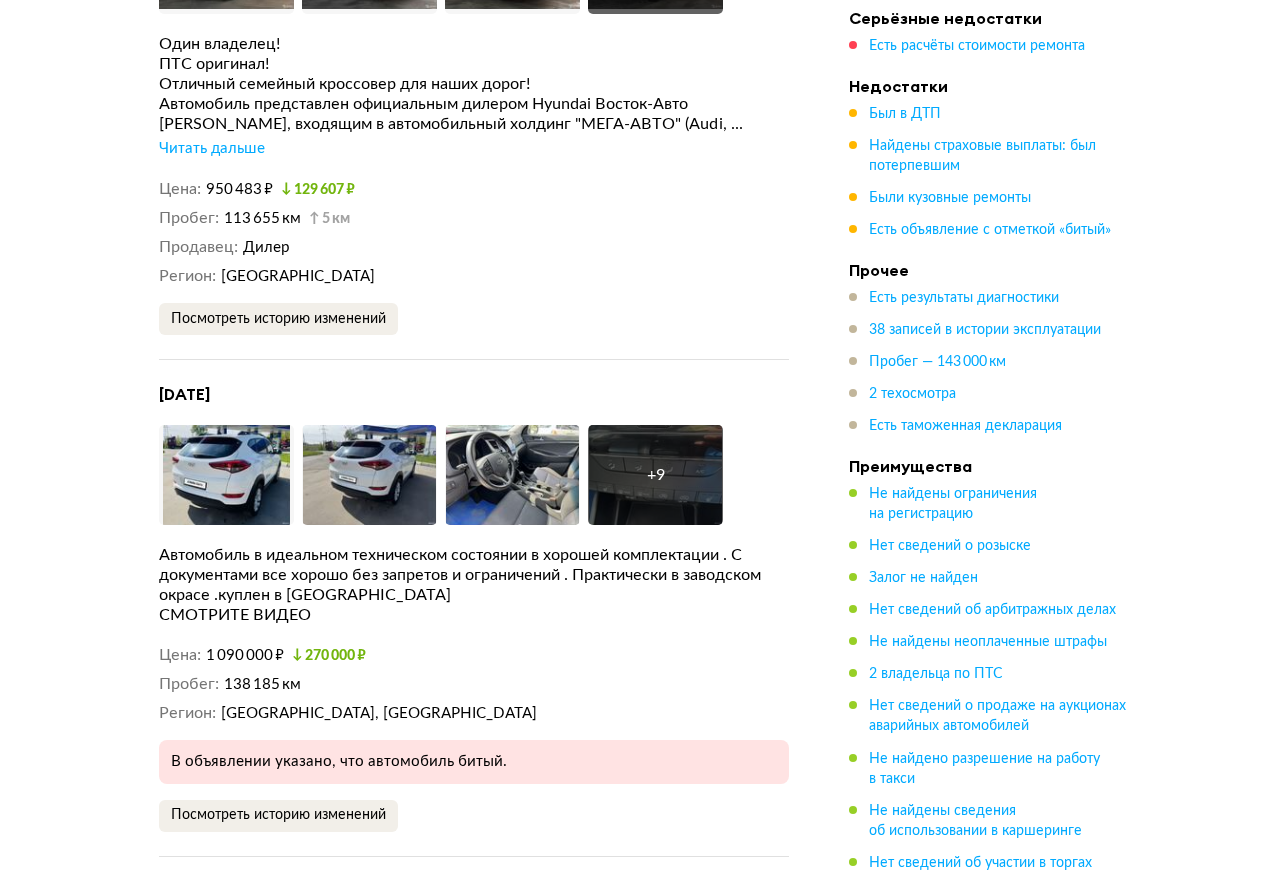 click on "+ 9" at bounding box center (656, 475) 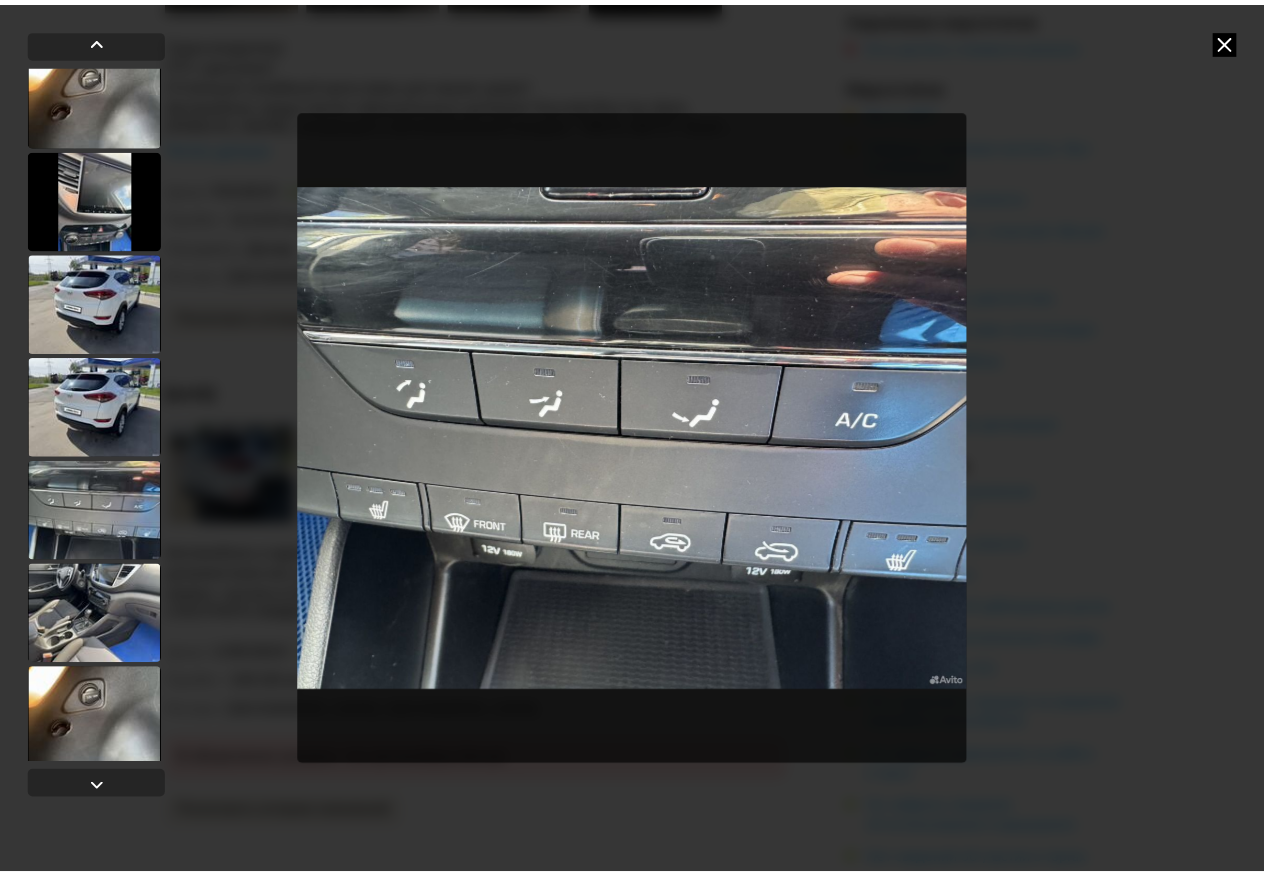 scroll, scrollTop: 548, scrollLeft: 0, axis: vertical 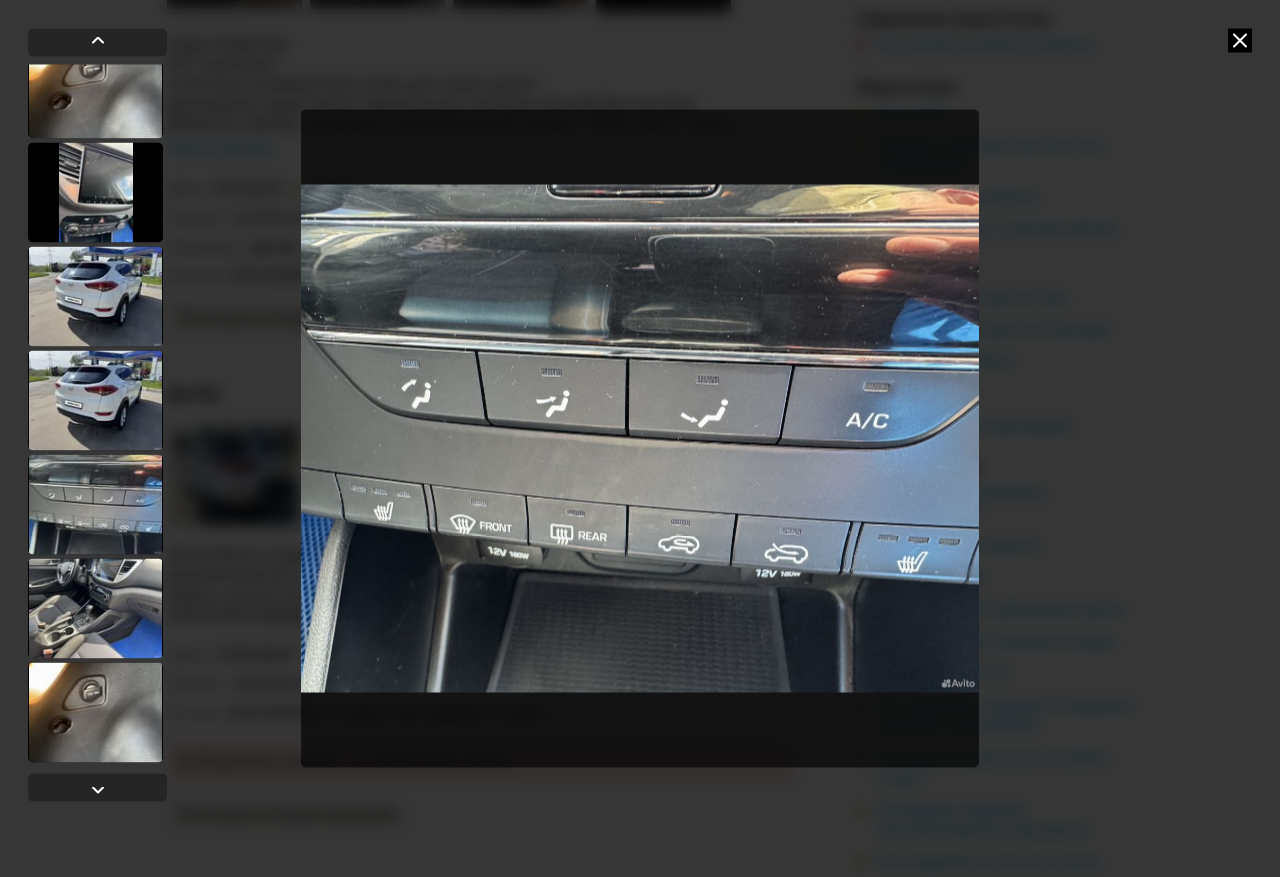 click at bounding box center [1240, 40] 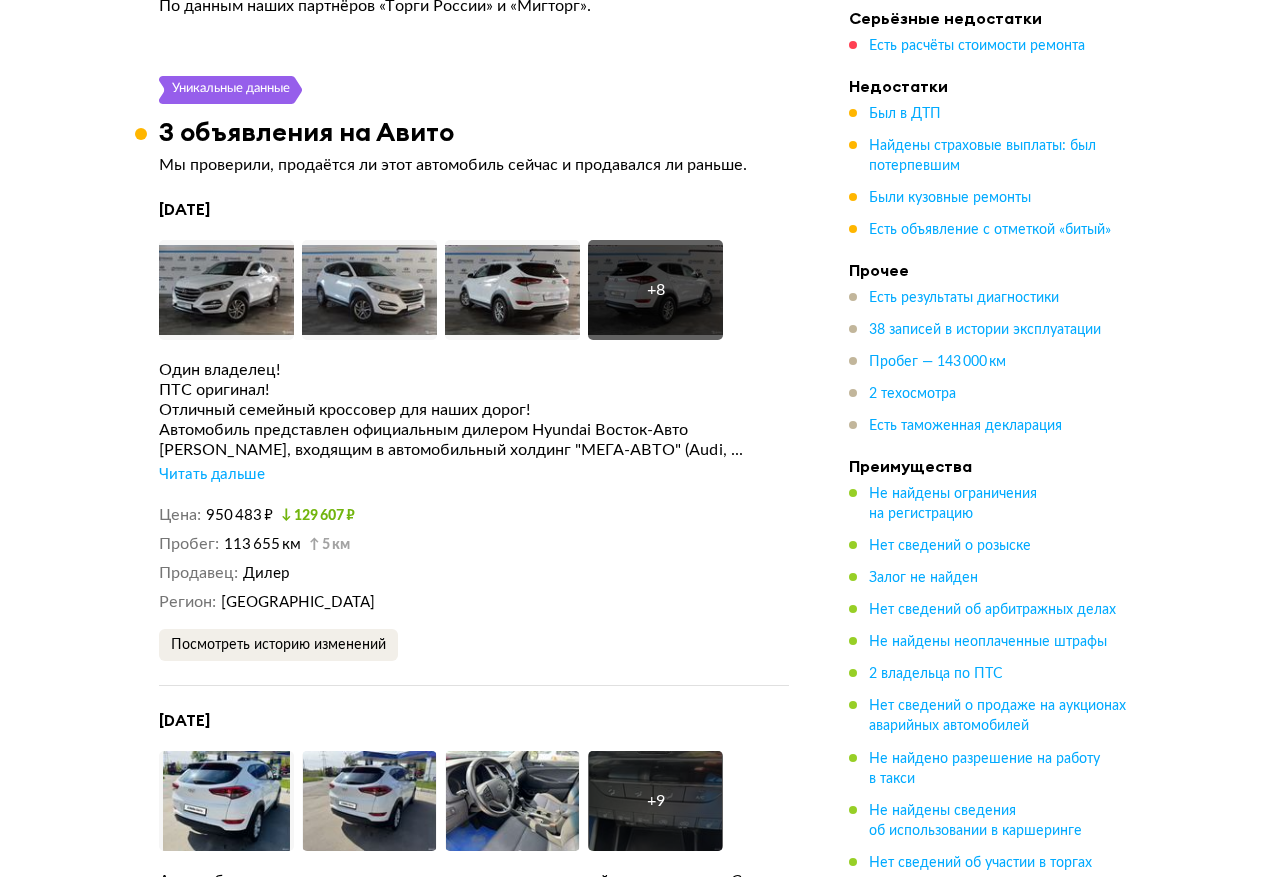 scroll, scrollTop: 5500, scrollLeft: 0, axis: vertical 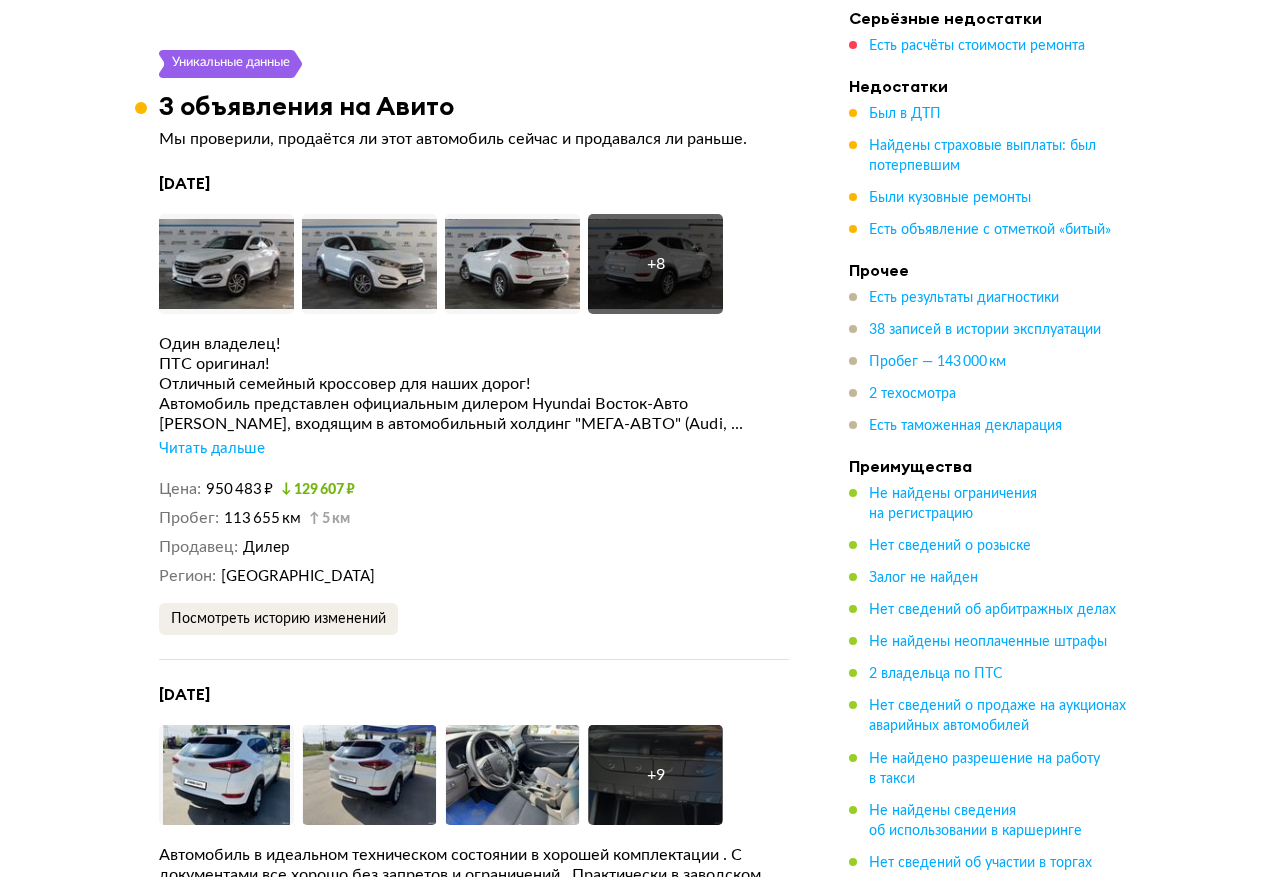 click on "Читать дальше" at bounding box center [212, 449] 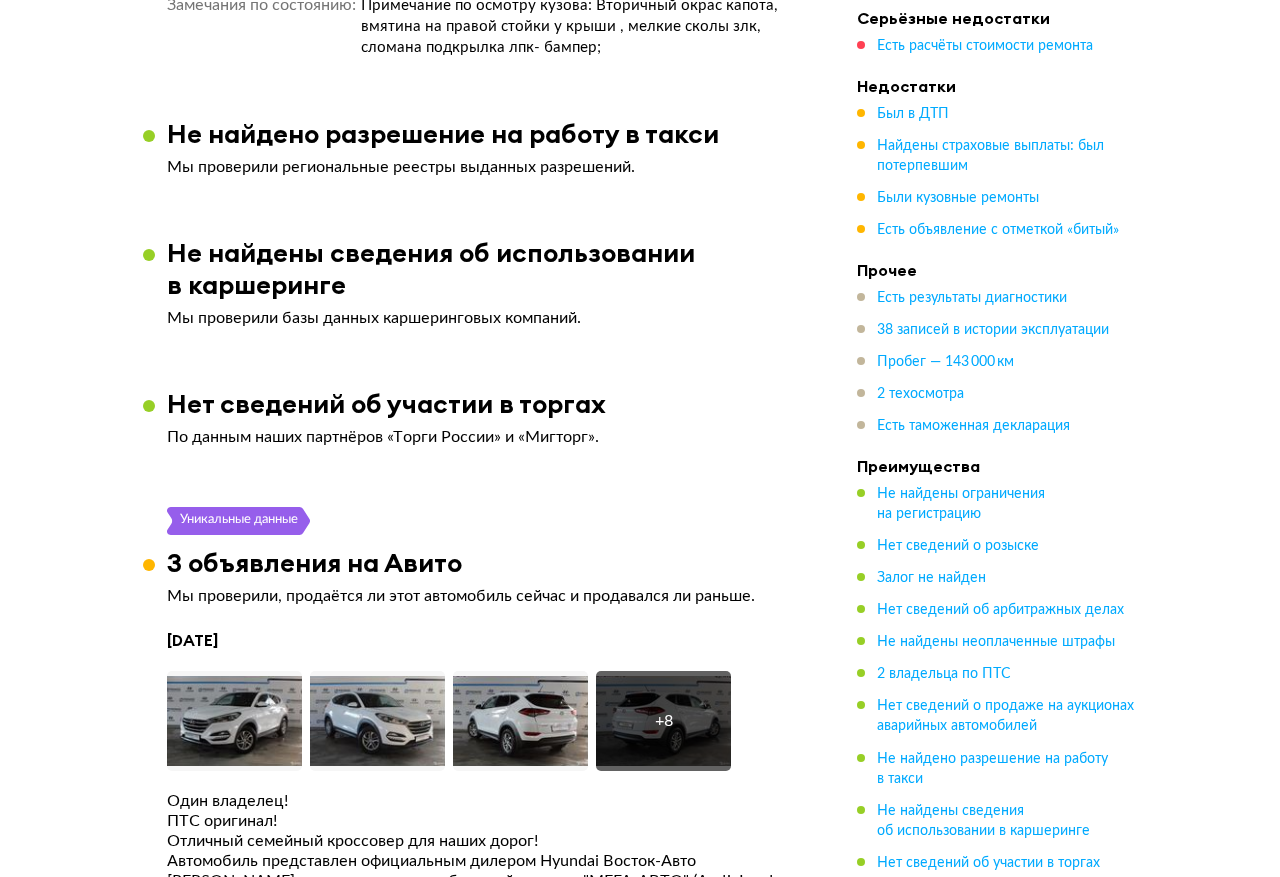 scroll, scrollTop: 5300, scrollLeft: 0, axis: vertical 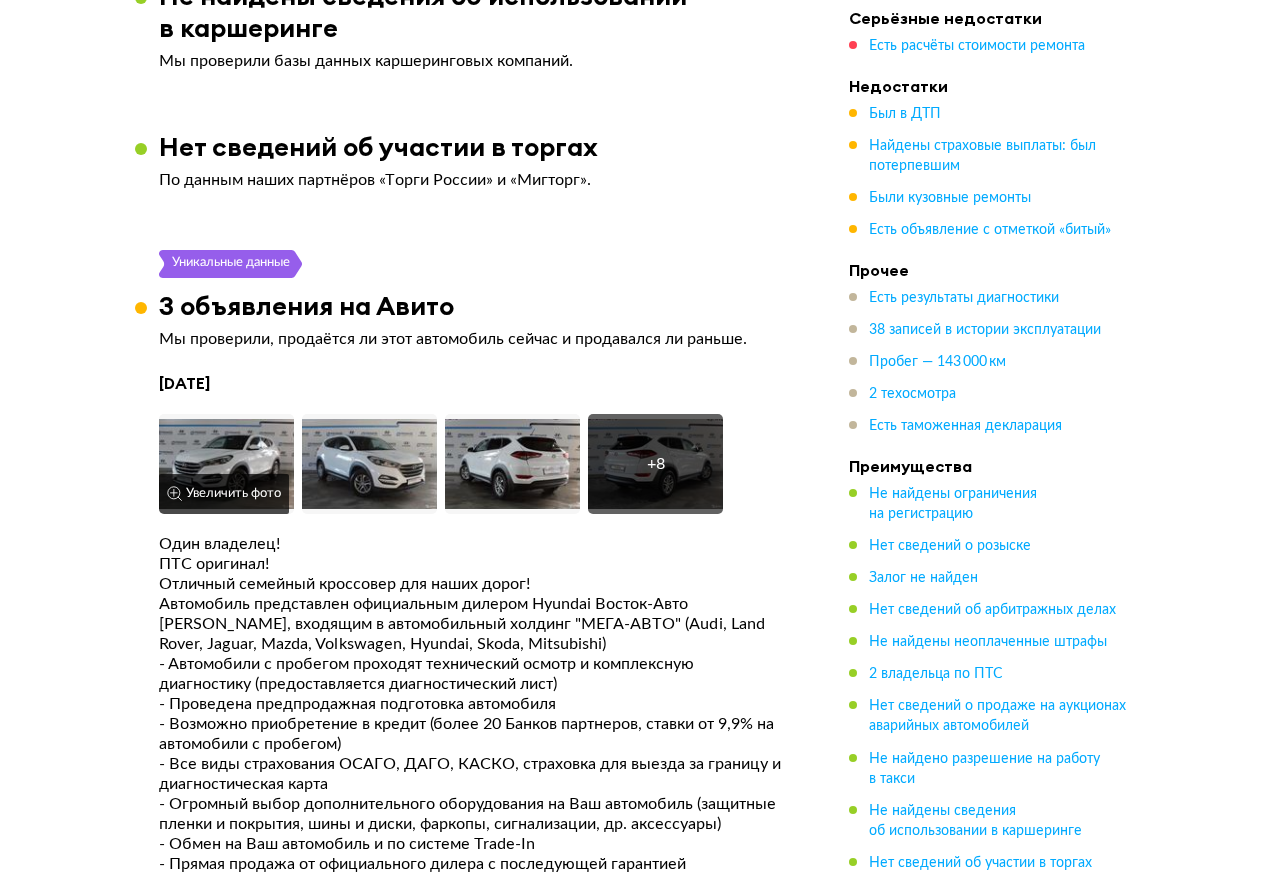 click at bounding box center (226, 464) 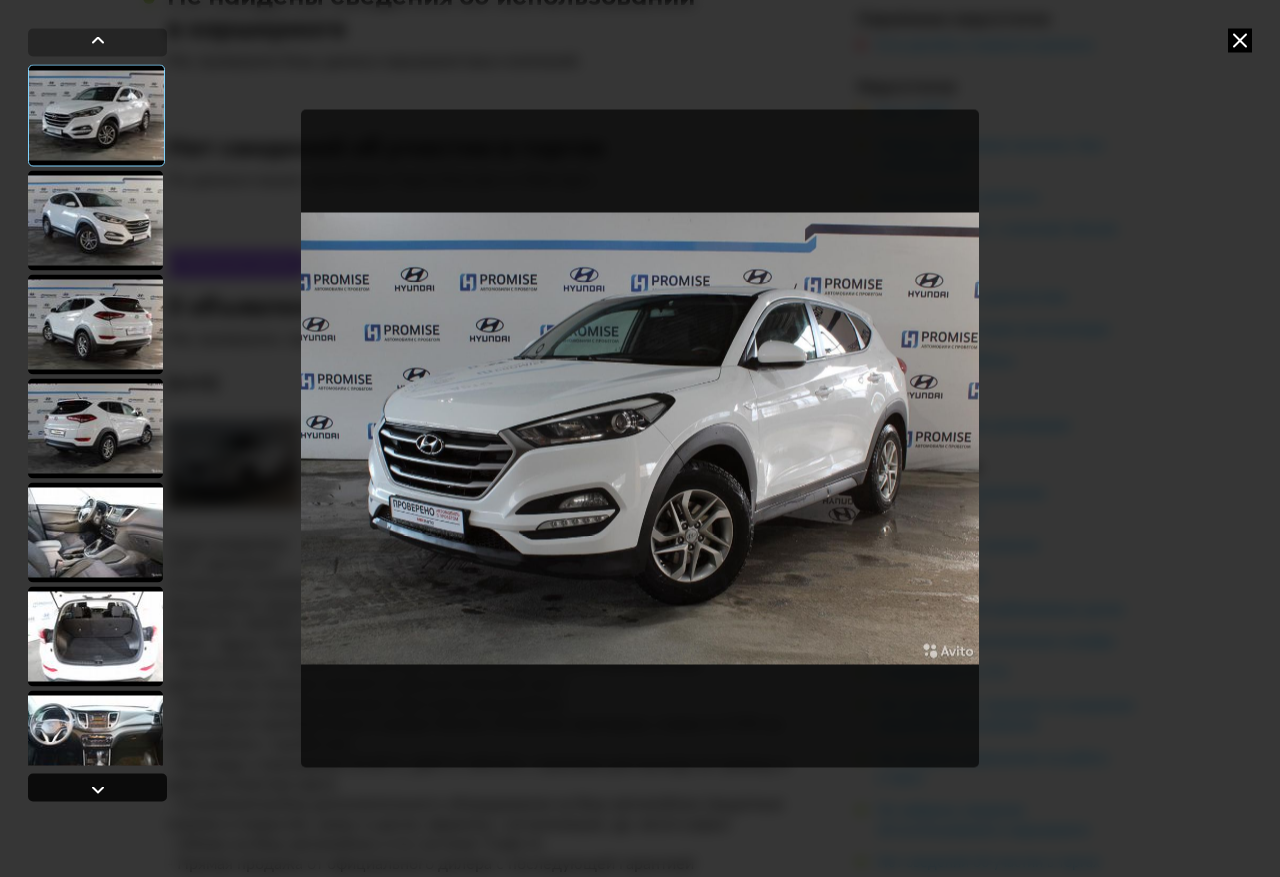 click at bounding box center [98, 790] 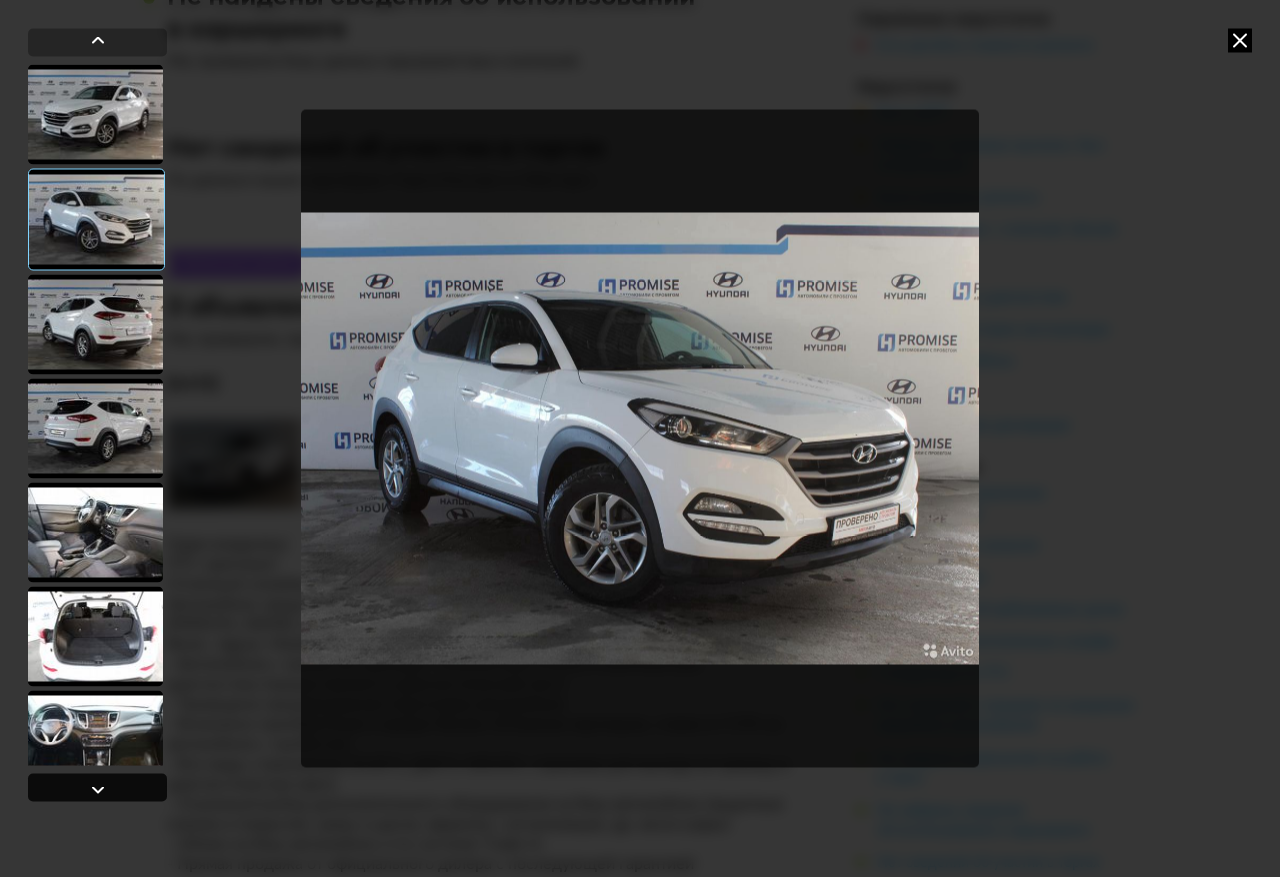 click at bounding box center (98, 790) 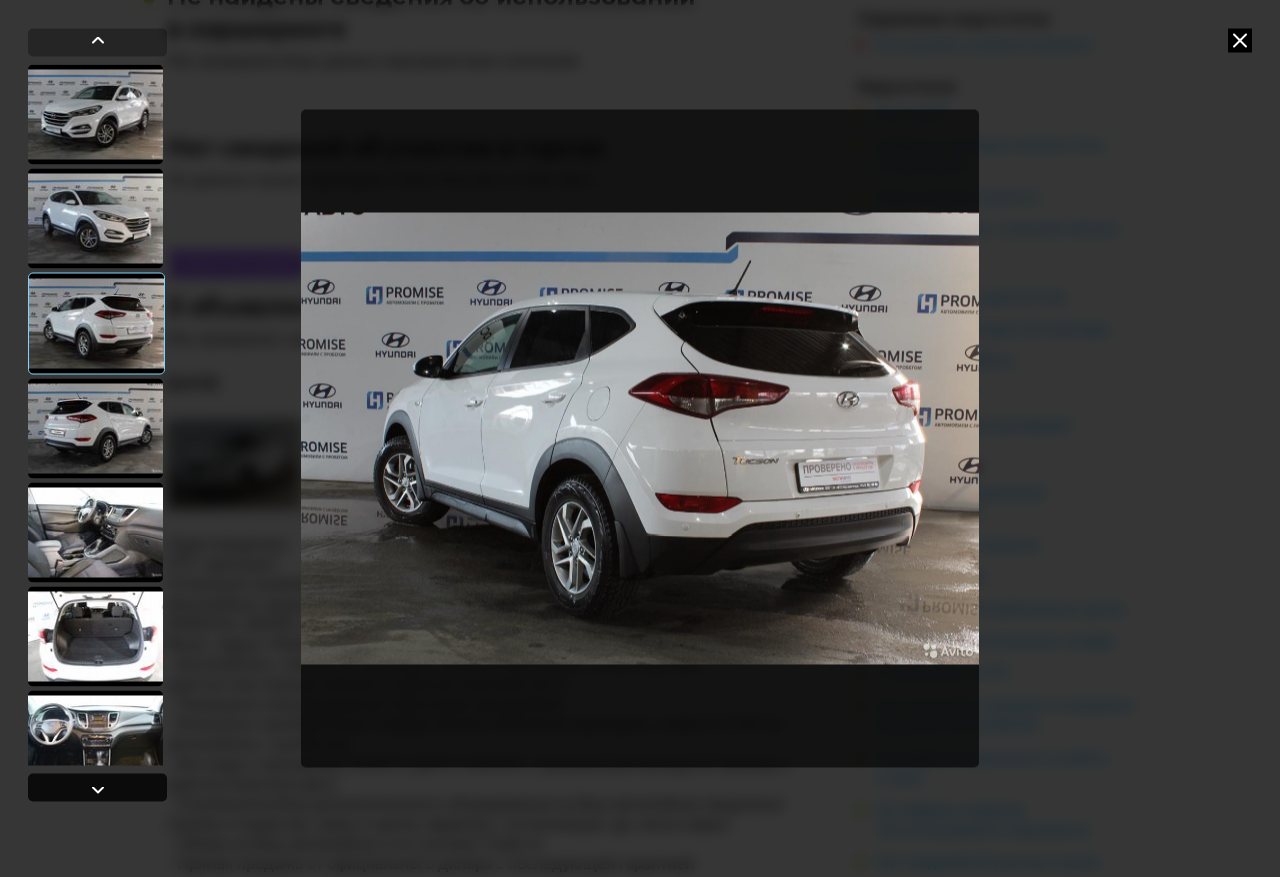 click at bounding box center (98, 790) 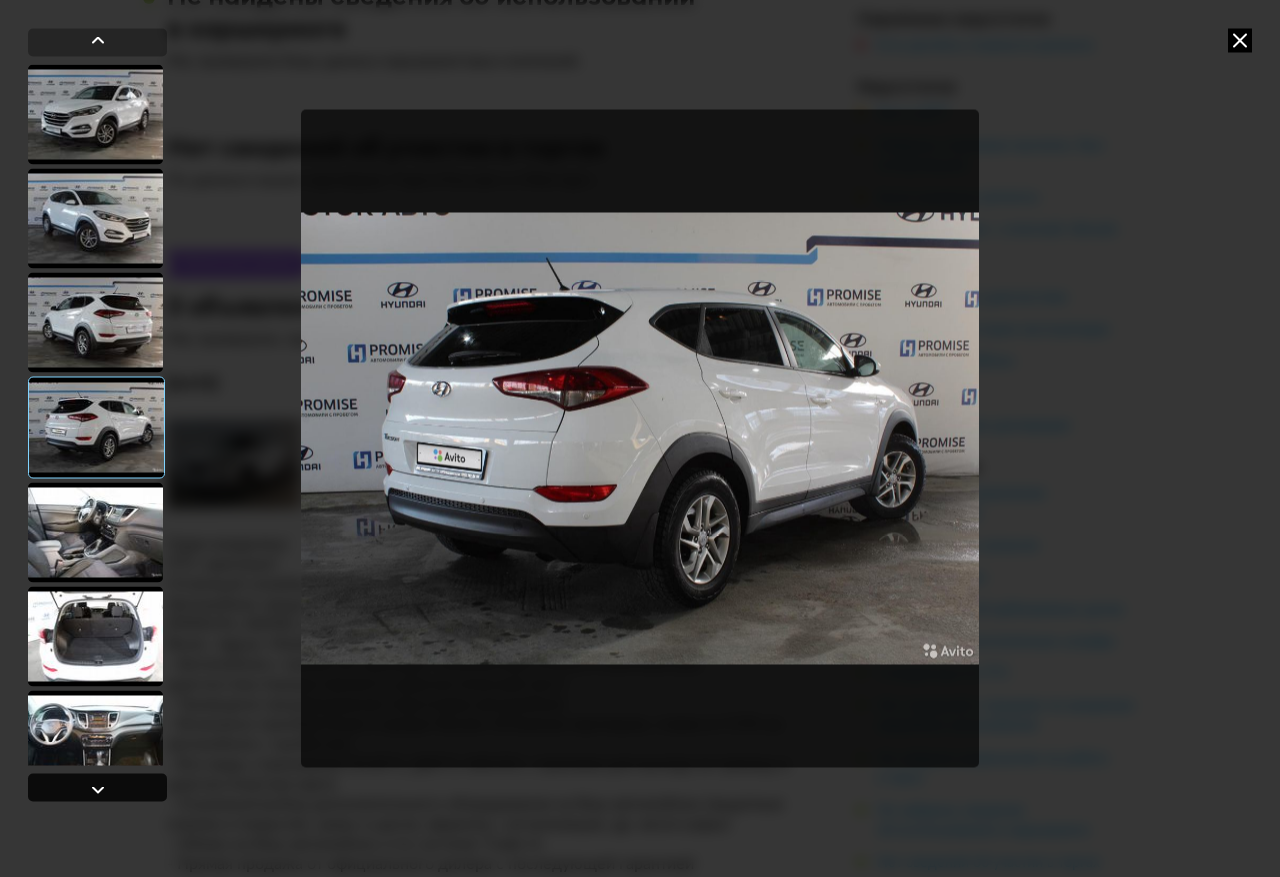 click at bounding box center [98, 790] 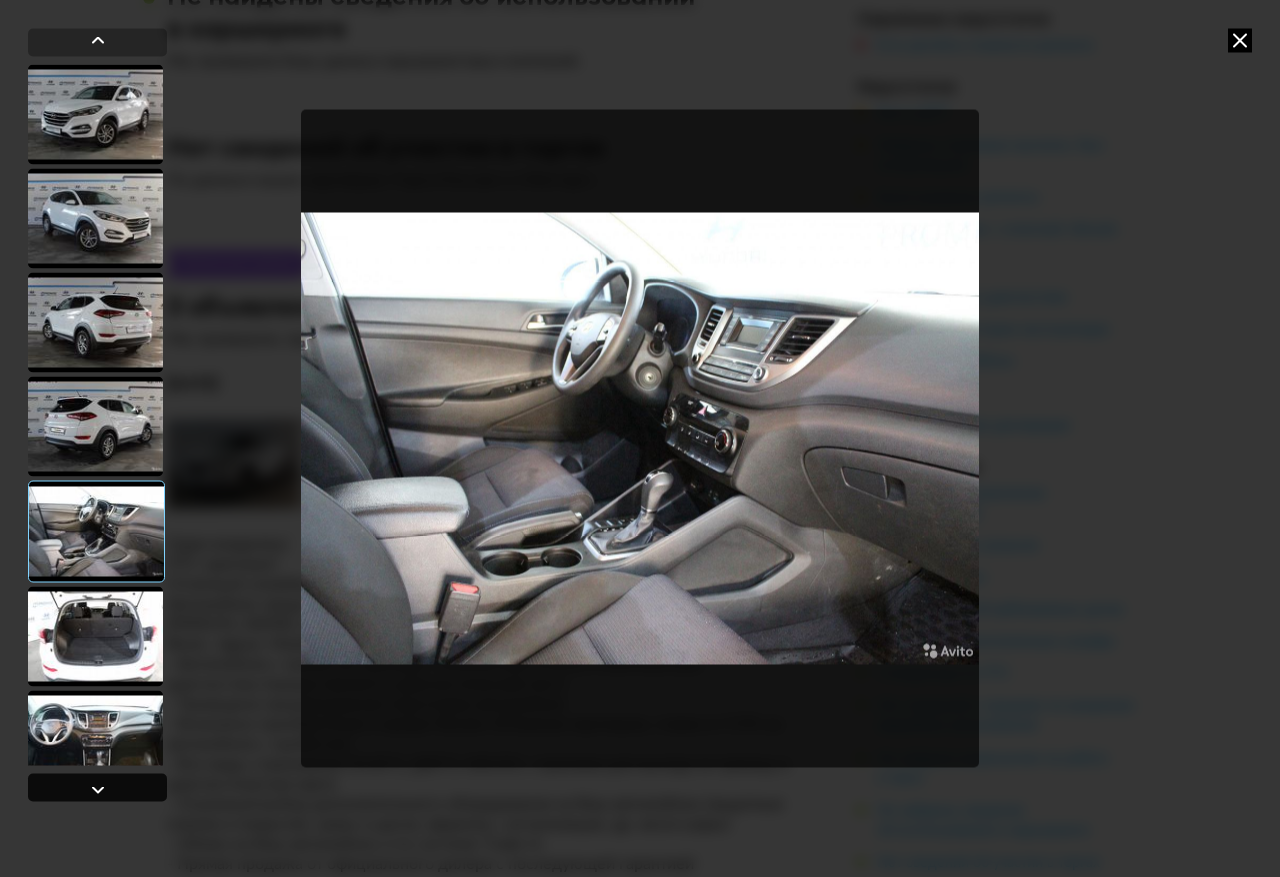 click at bounding box center (98, 790) 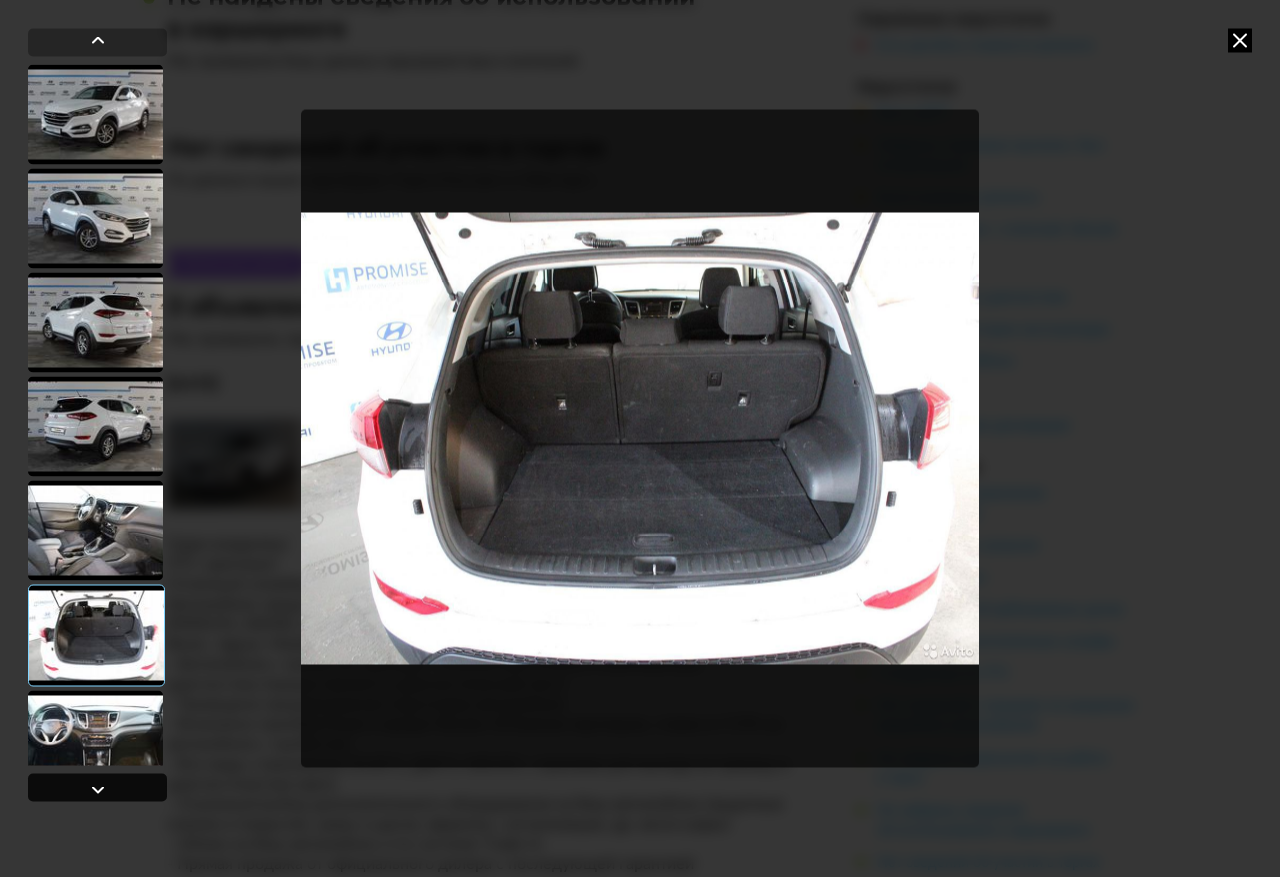 click at bounding box center (98, 790) 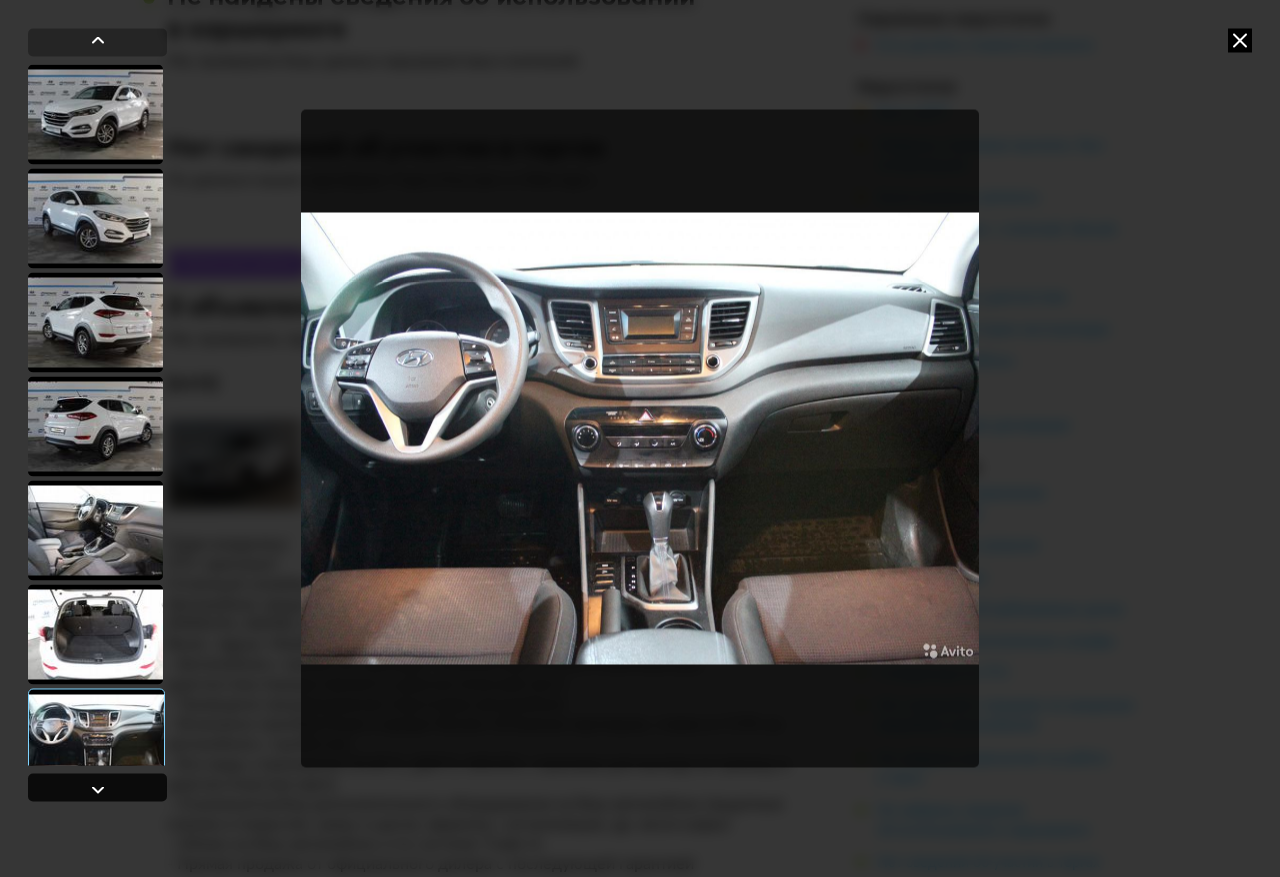 click at bounding box center [98, 790] 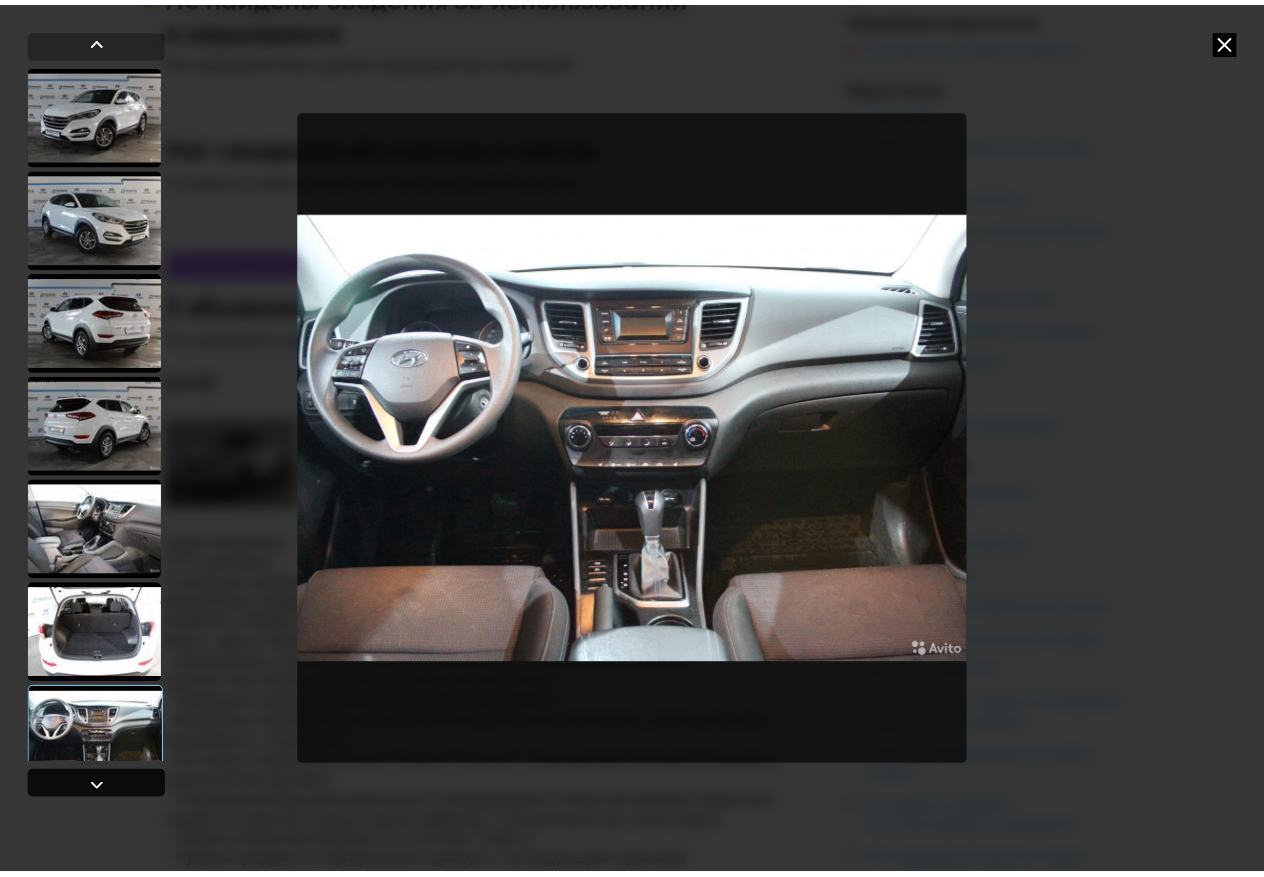 scroll, scrollTop: 444, scrollLeft: 0, axis: vertical 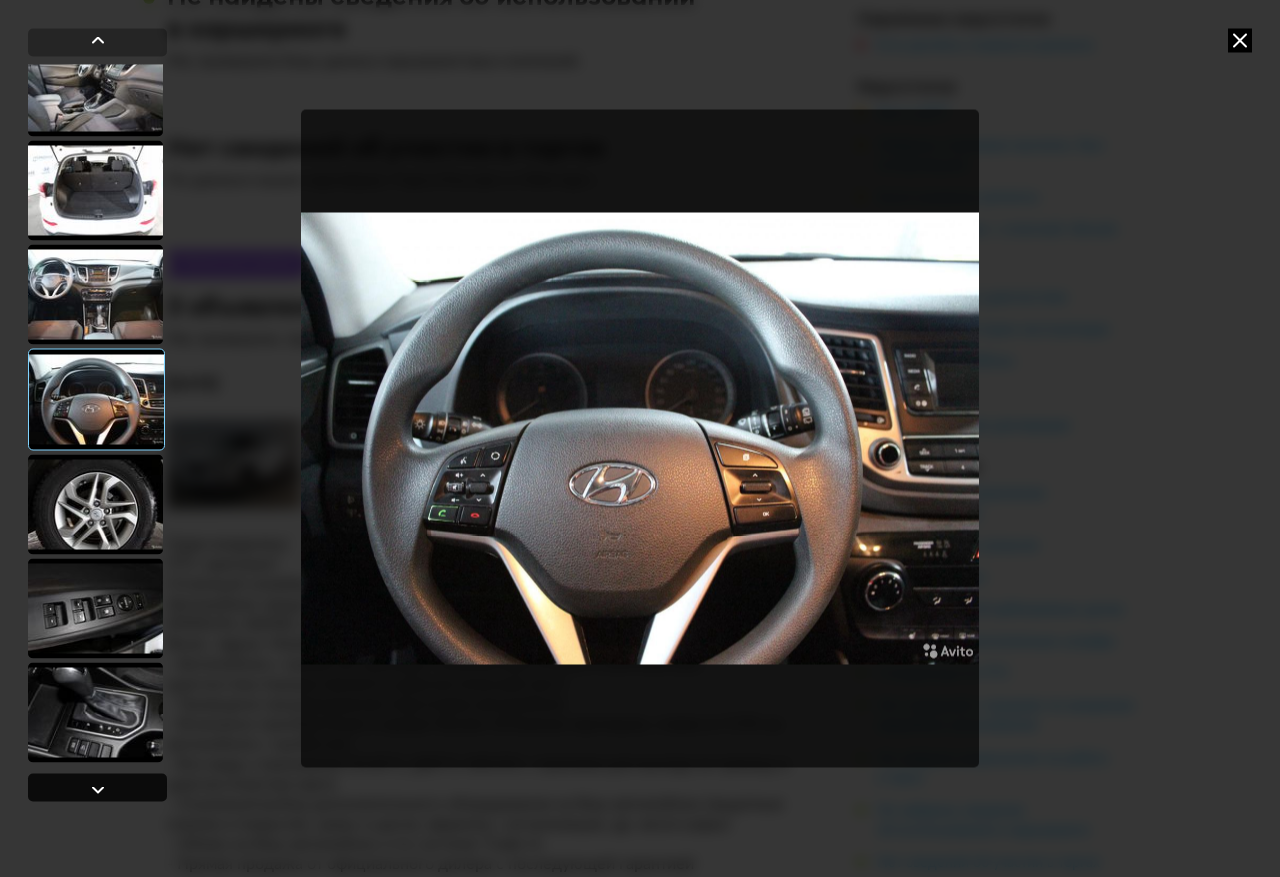 click at bounding box center [98, 790] 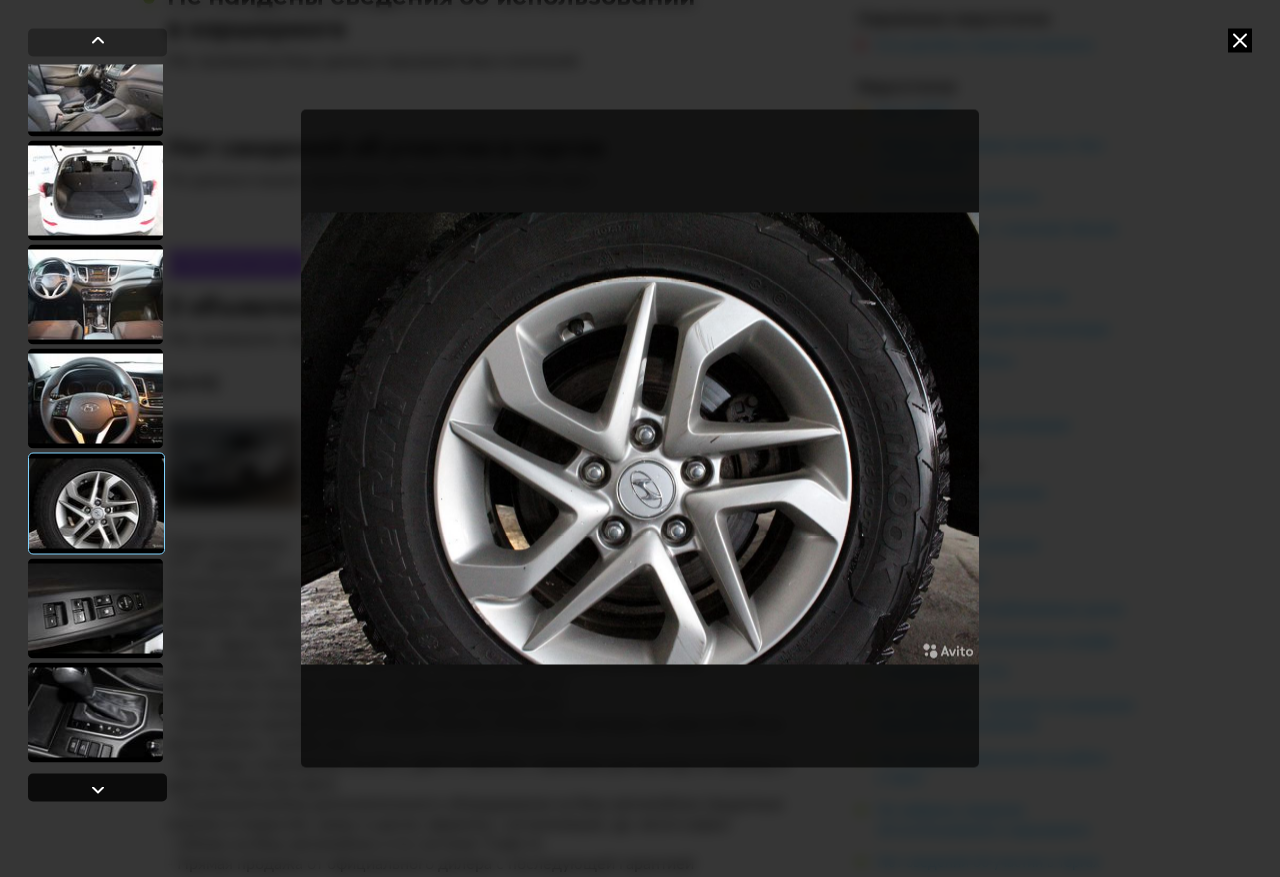 click at bounding box center [98, 790] 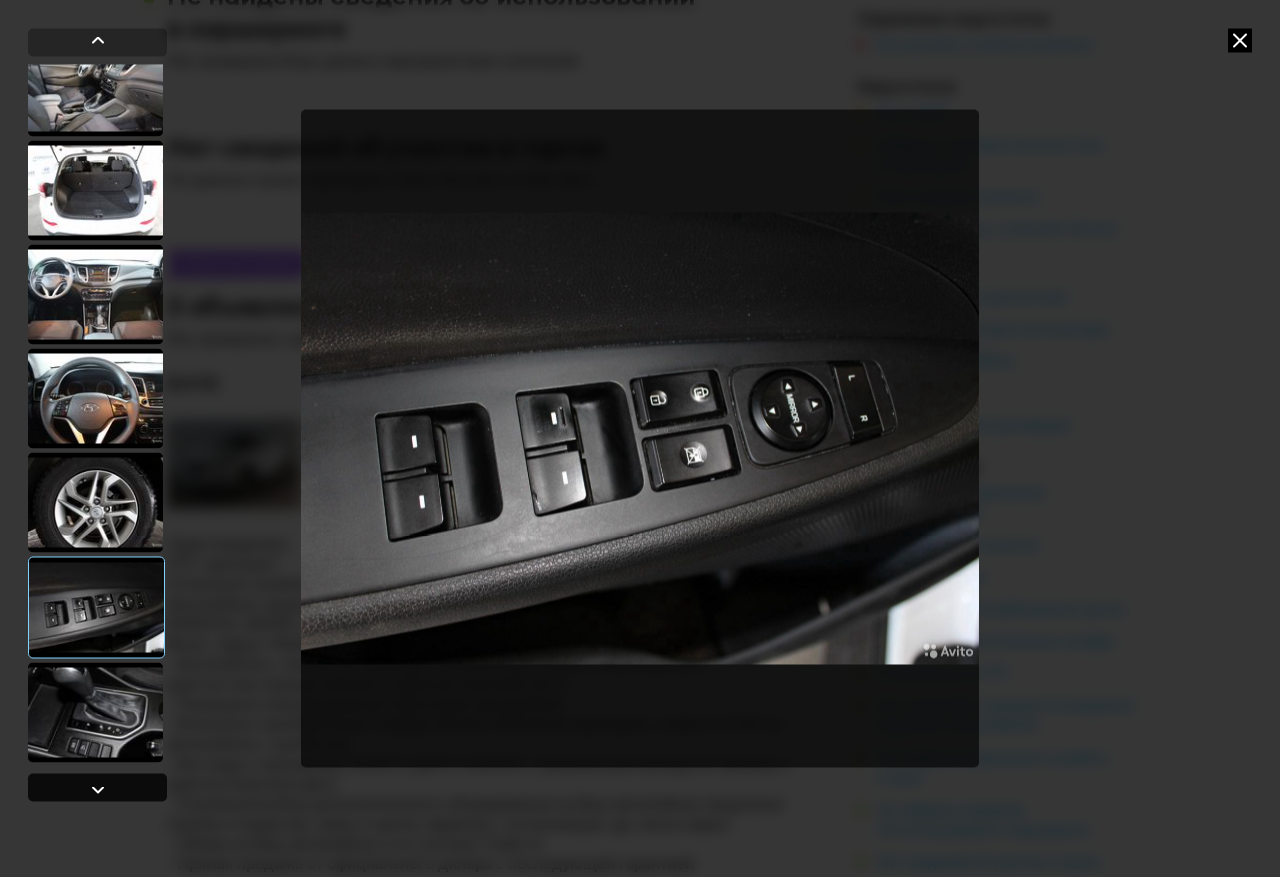 click at bounding box center (98, 790) 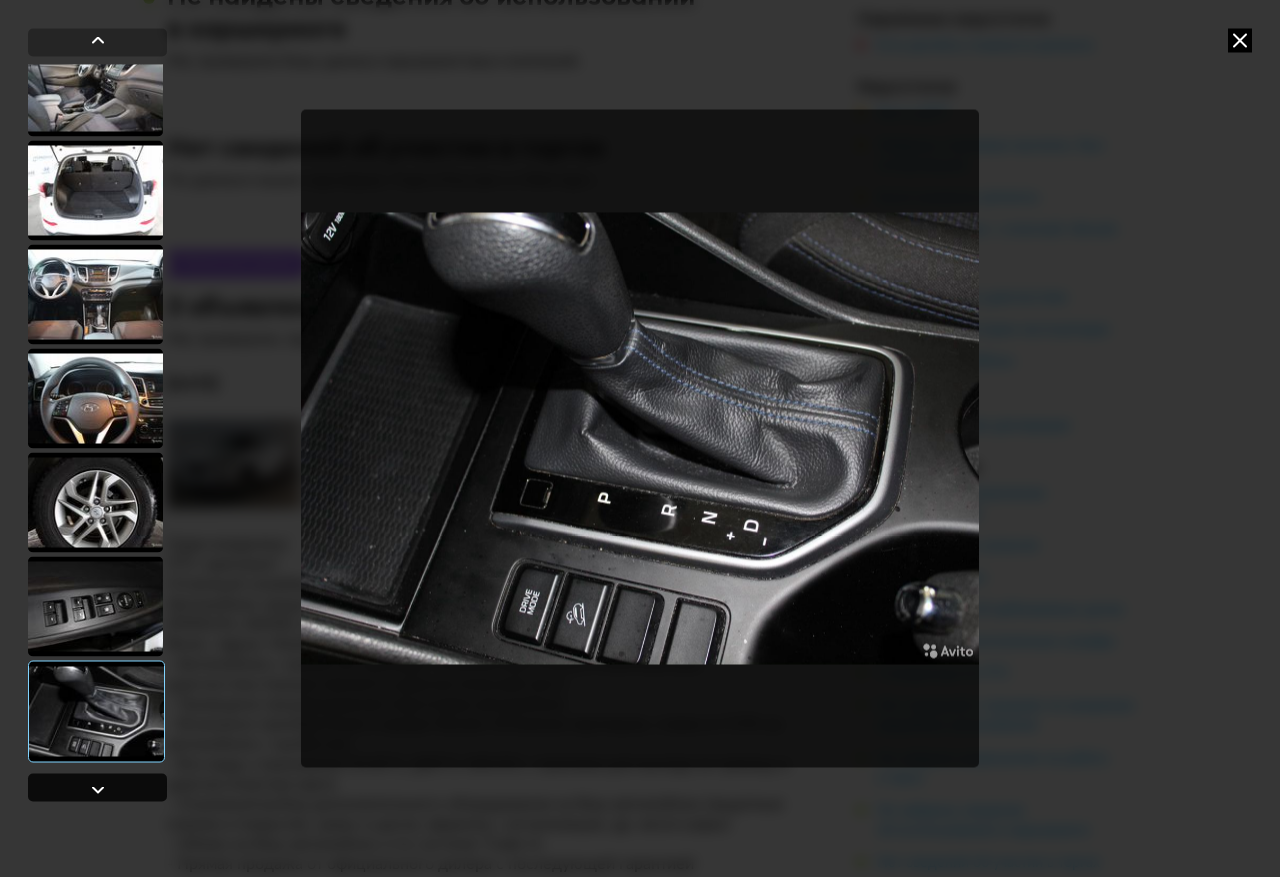 click at bounding box center [98, 790] 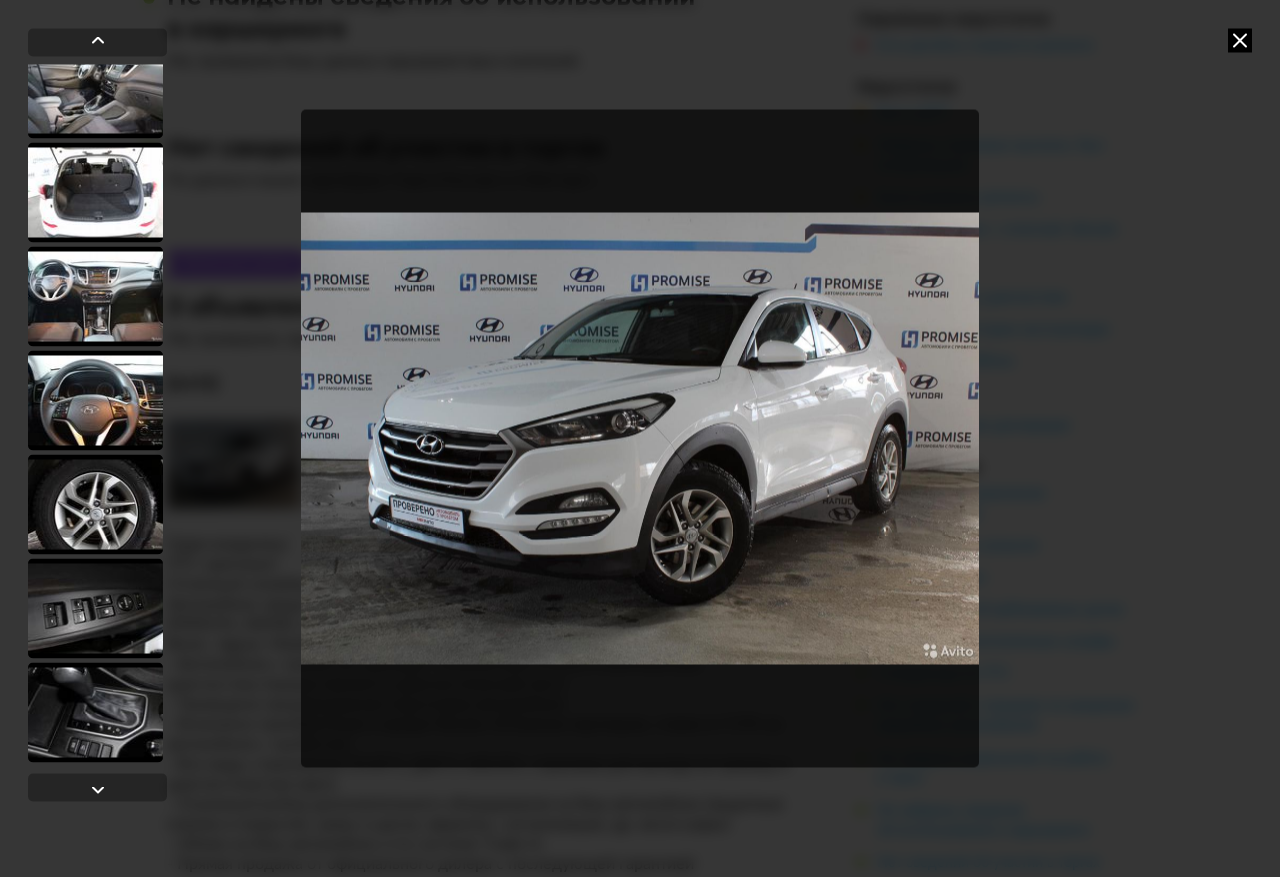 click at bounding box center [1240, 40] 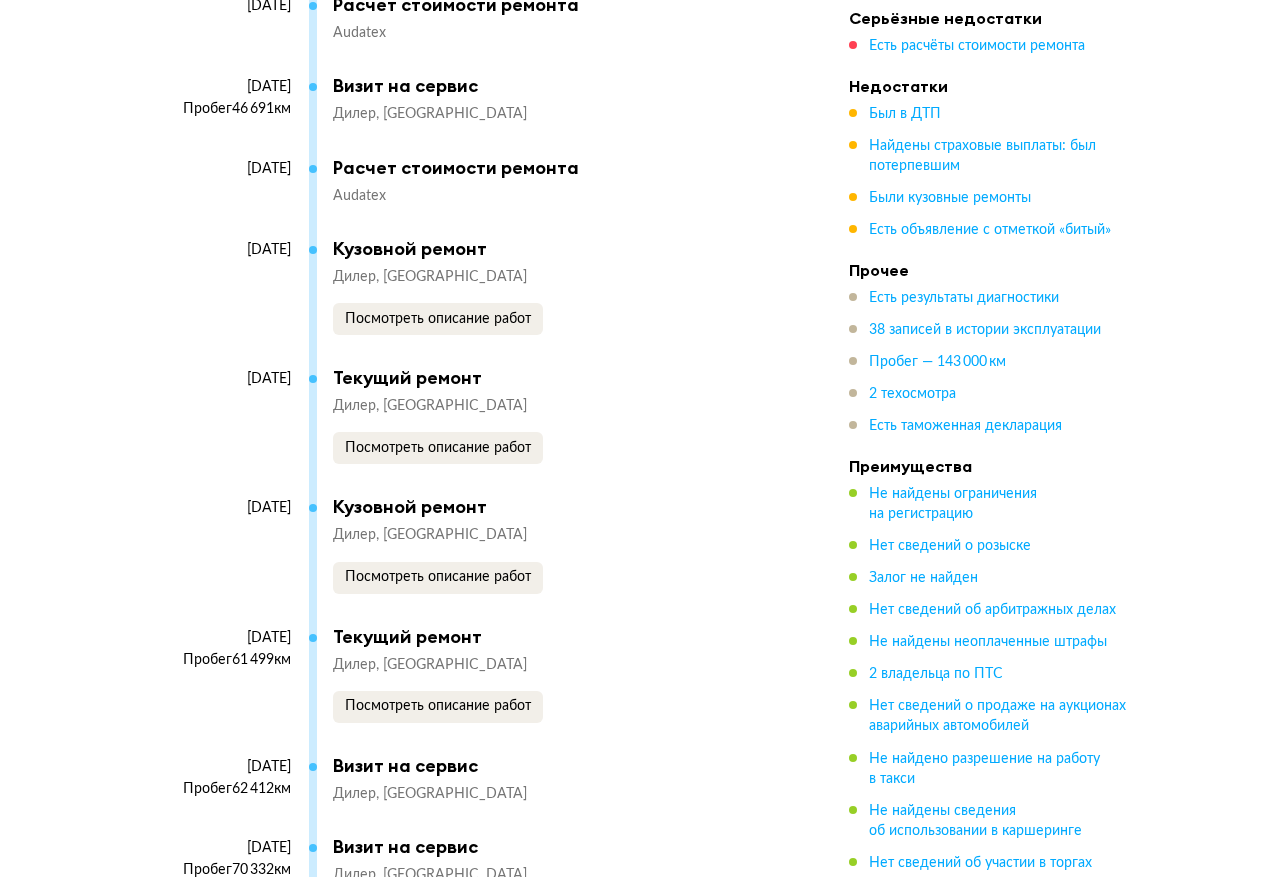 scroll, scrollTop: 8900, scrollLeft: 0, axis: vertical 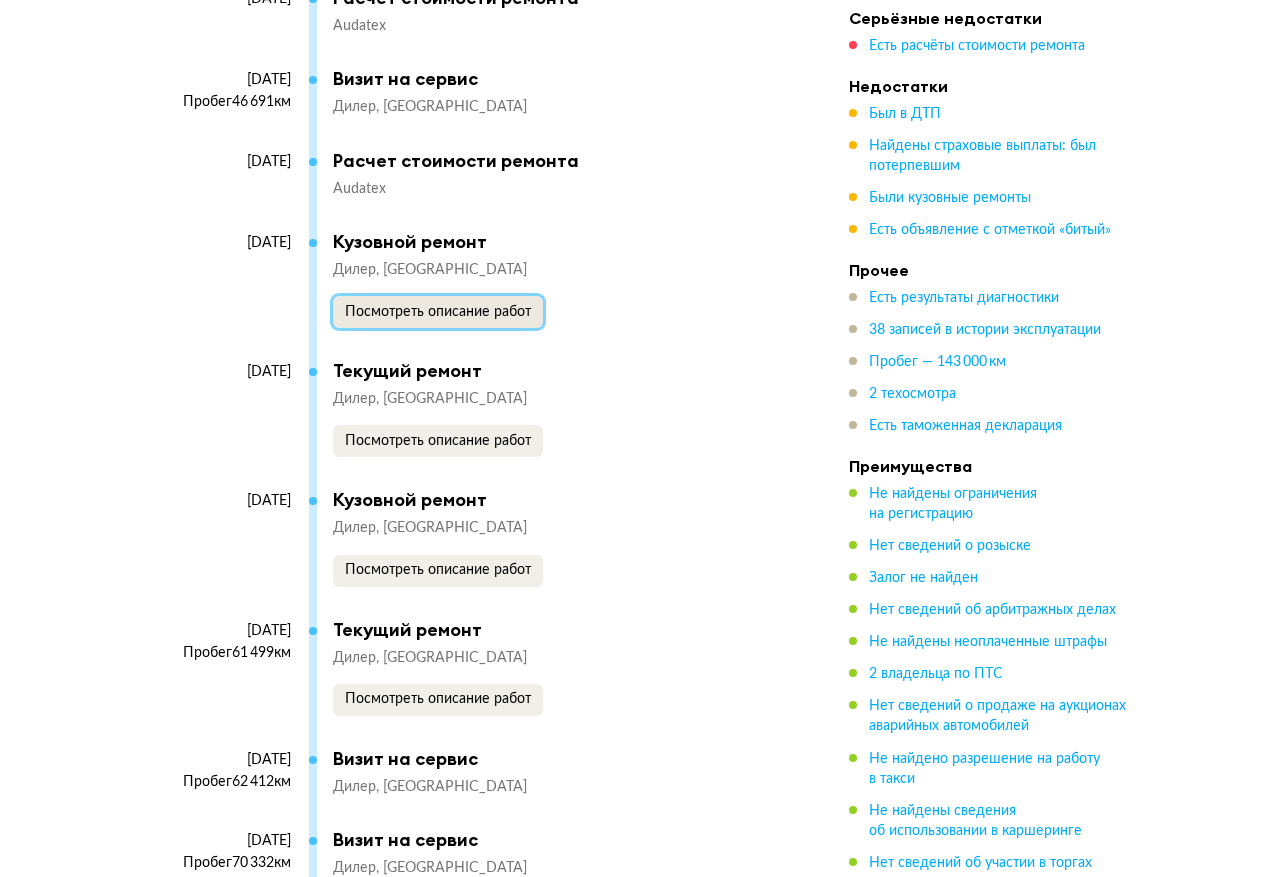 click on "Посмотреть описание работ" at bounding box center [438, 312] 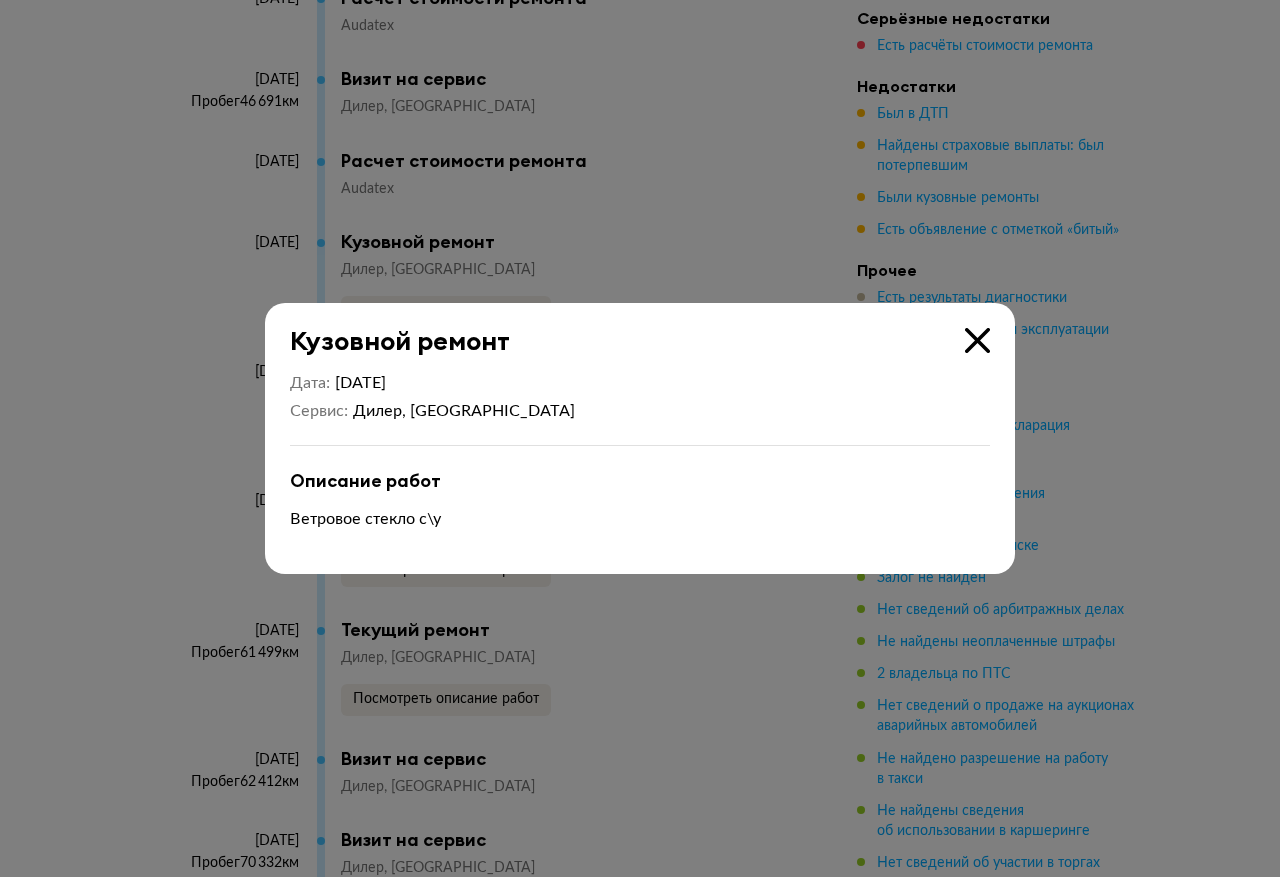 click at bounding box center [977, 340] 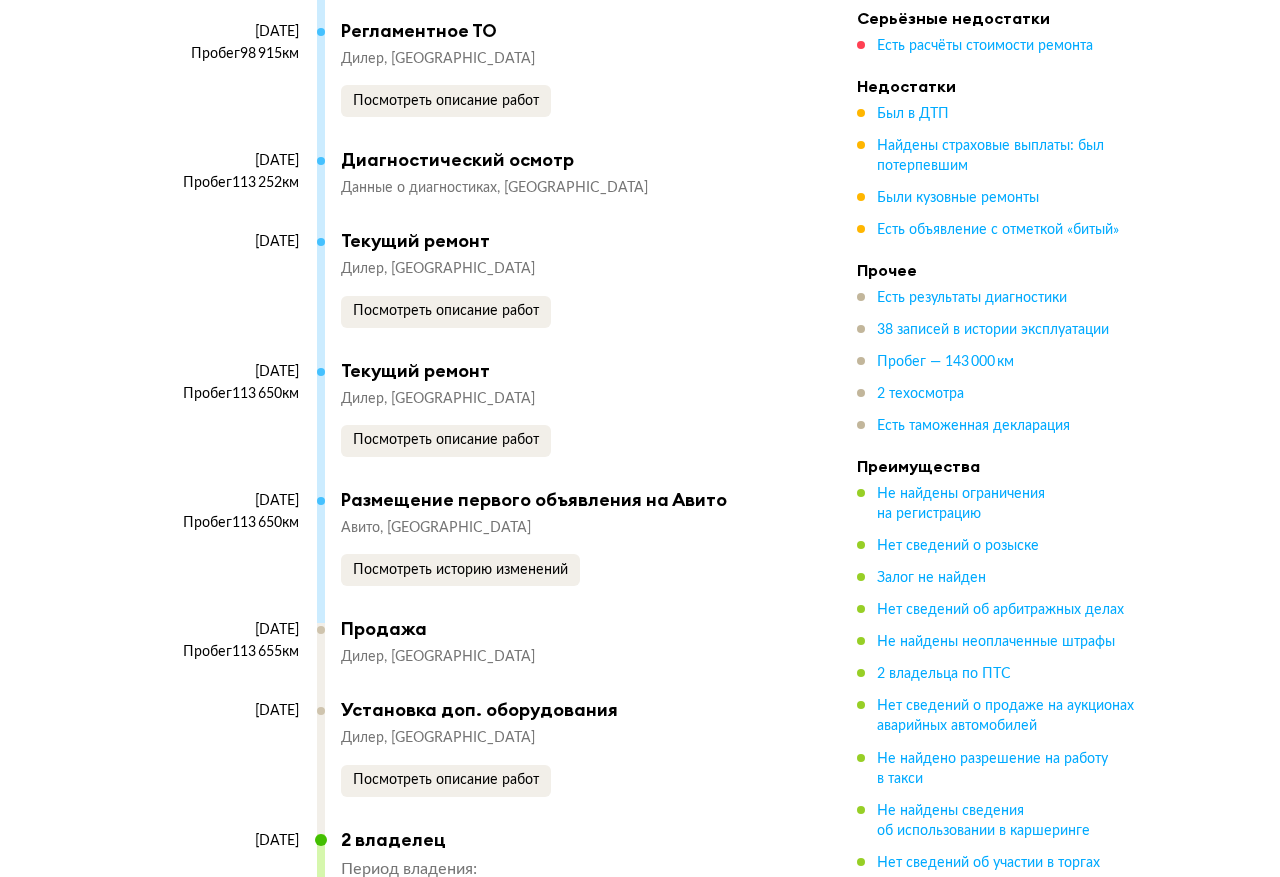 scroll, scrollTop: 10500, scrollLeft: 0, axis: vertical 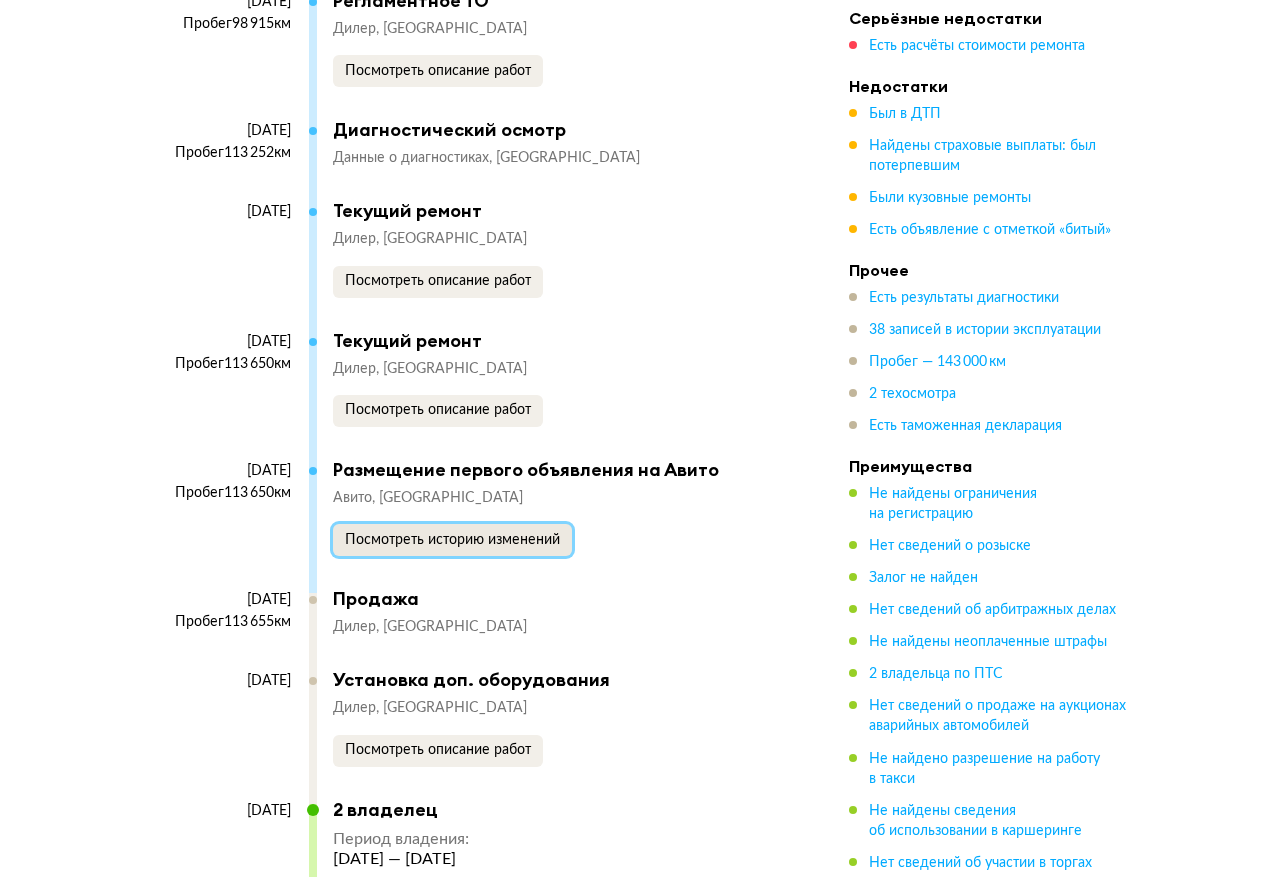 click on "Посмотреть историю изменений" at bounding box center (452, 540) 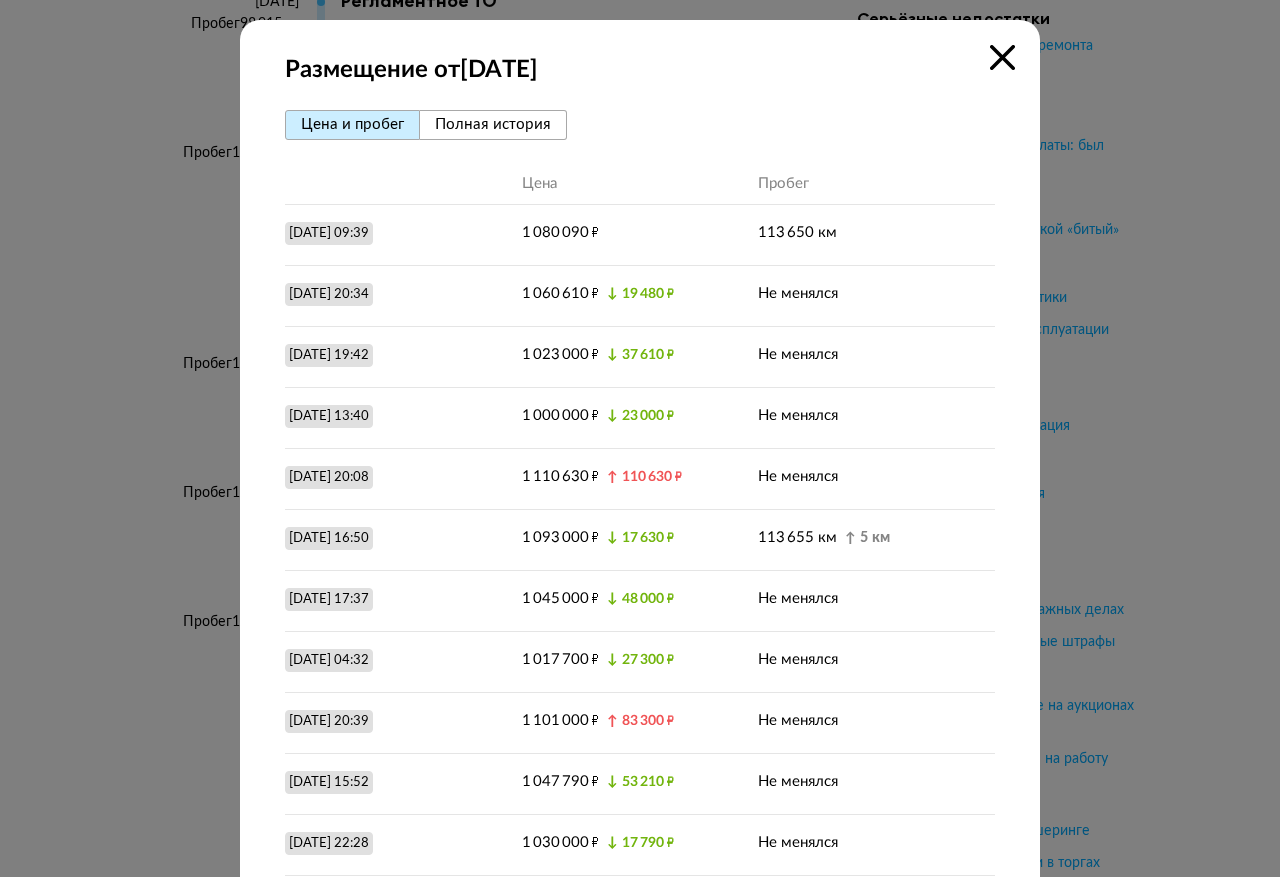 click on "Полная история" at bounding box center [493, 124] 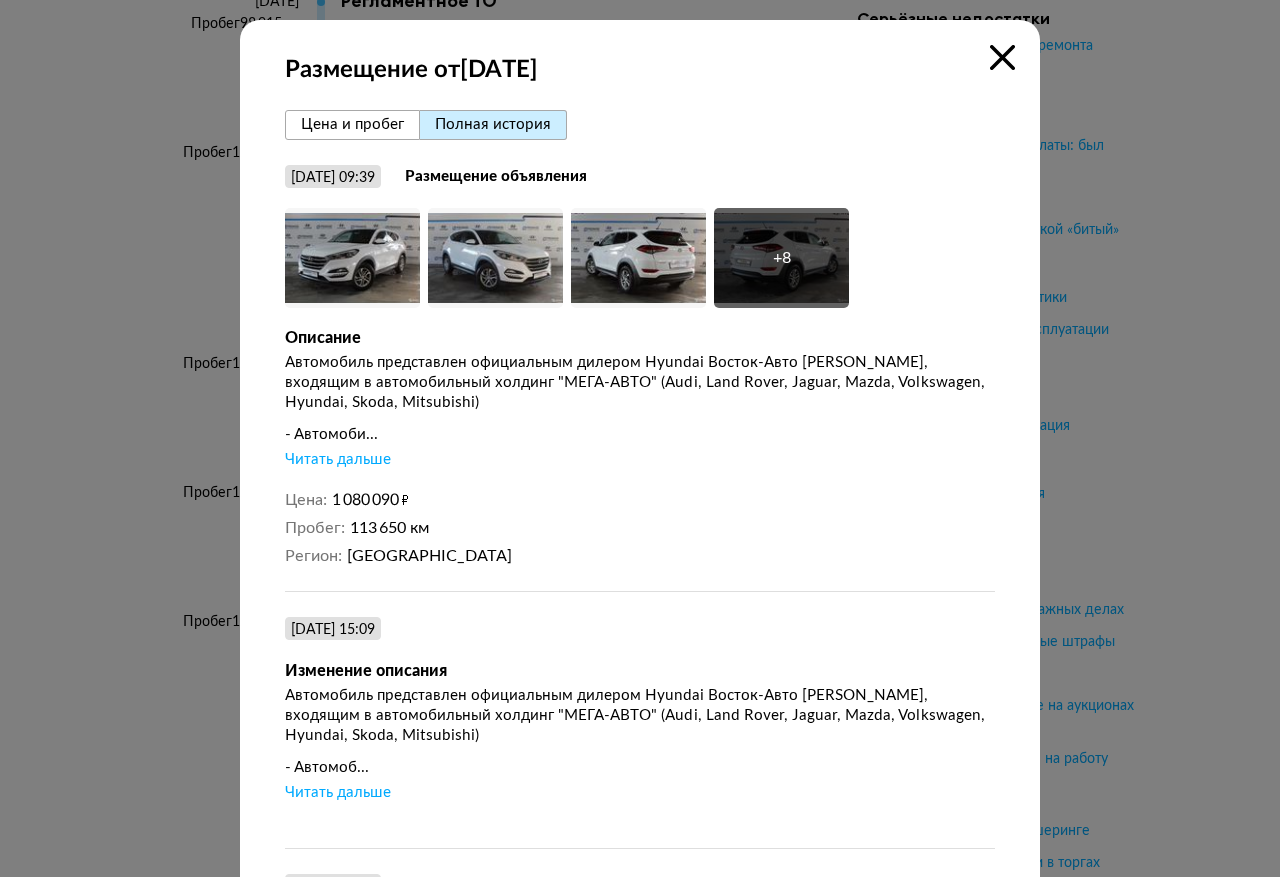 click on "Читать дальше" at bounding box center (338, 460) 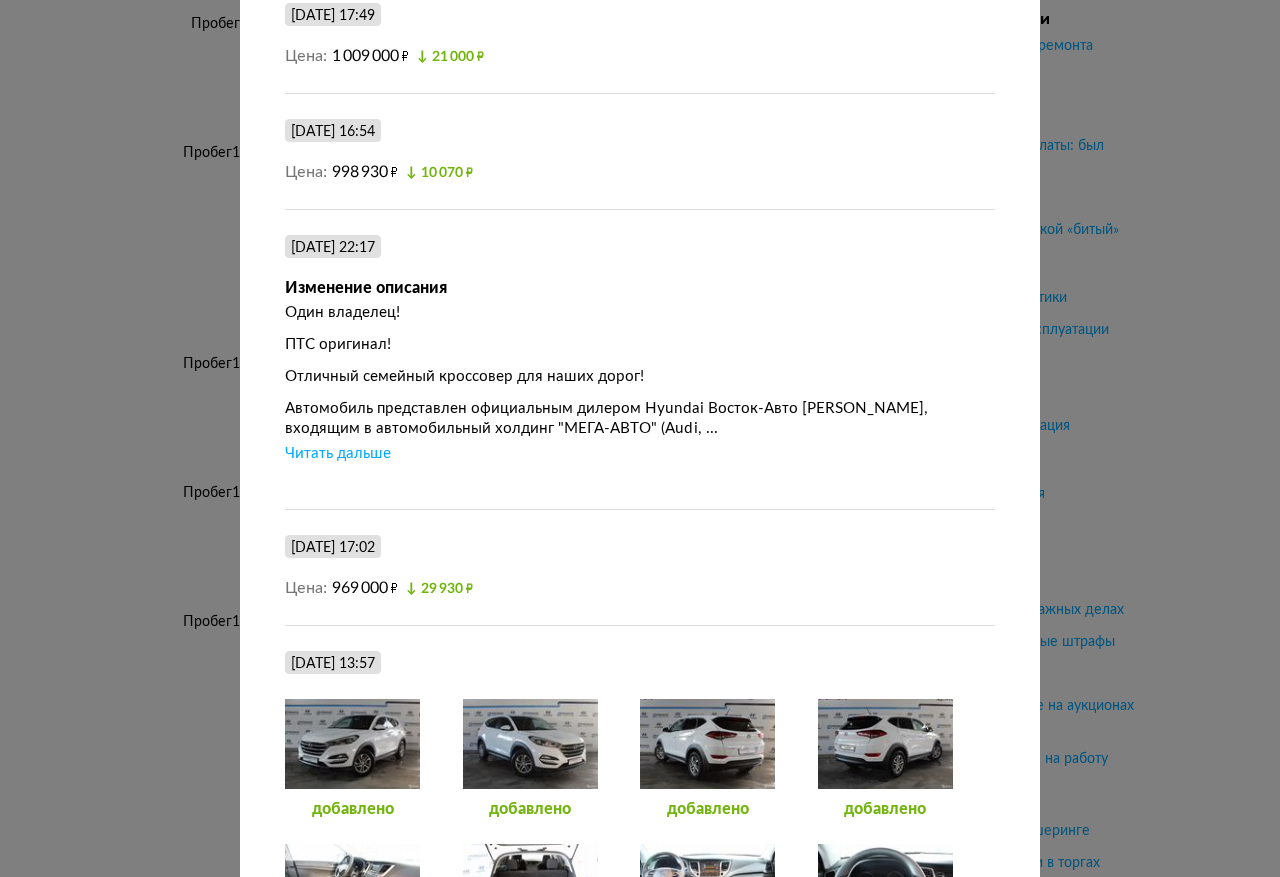 scroll, scrollTop: 2900, scrollLeft: 0, axis: vertical 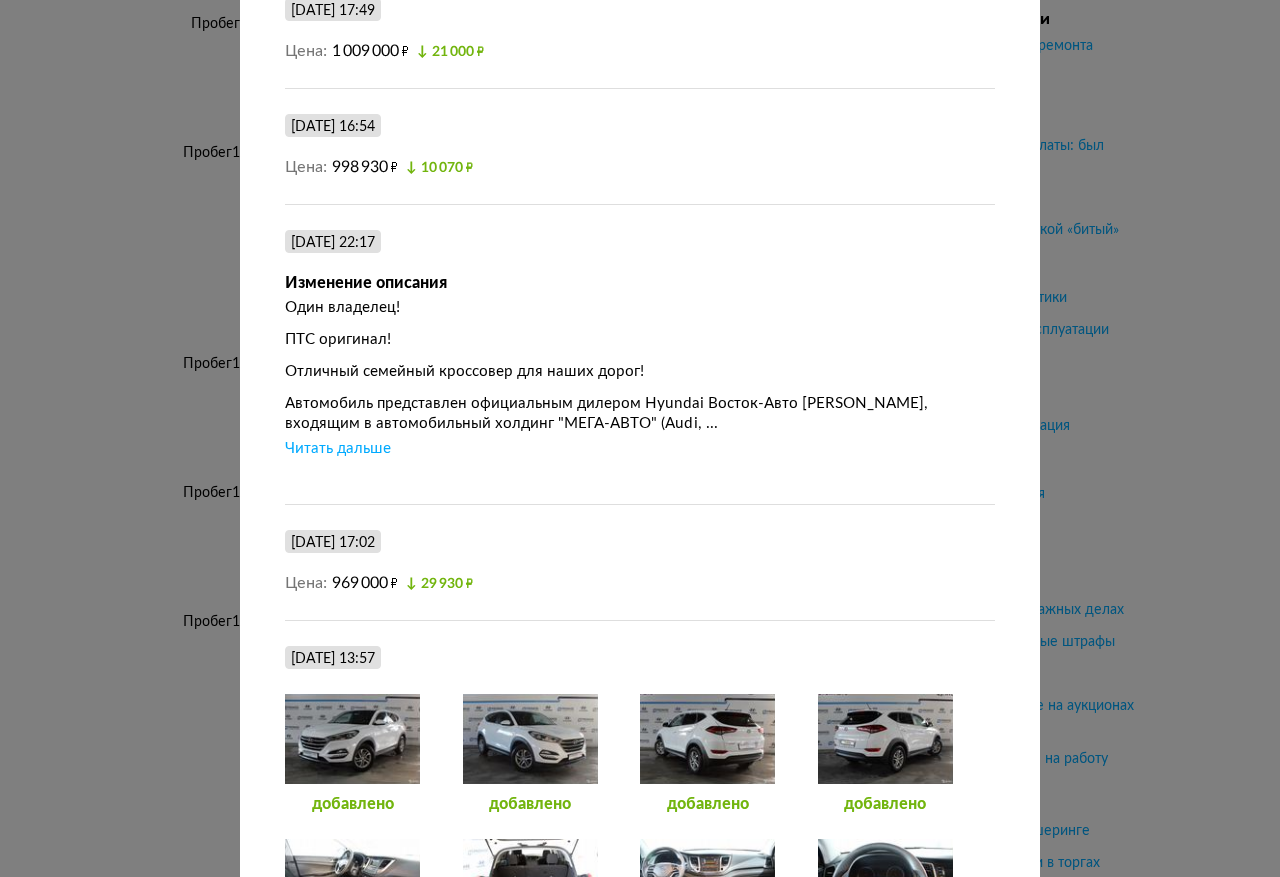click on "Читать дальше" at bounding box center [338, 449] 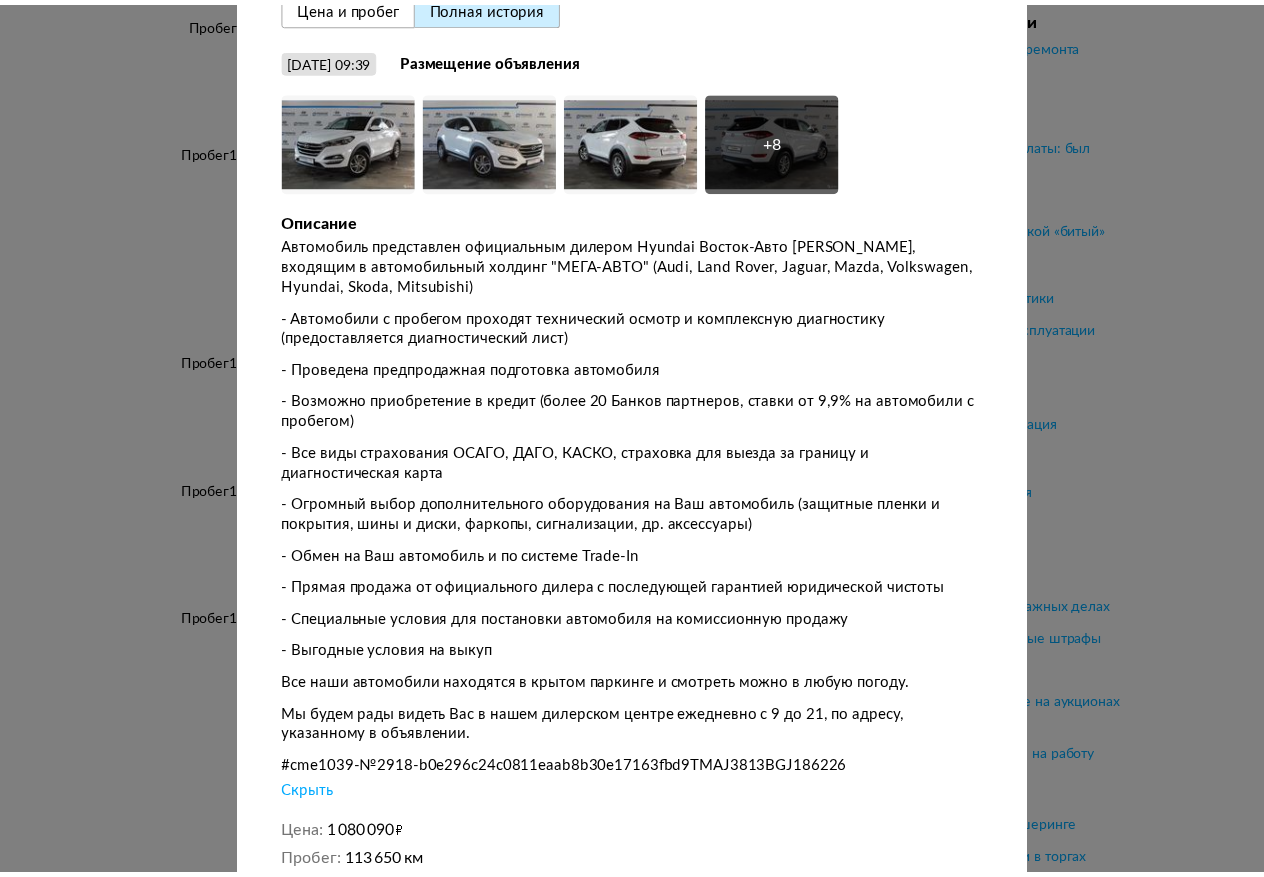 scroll, scrollTop: 0, scrollLeft: 0, axis: both 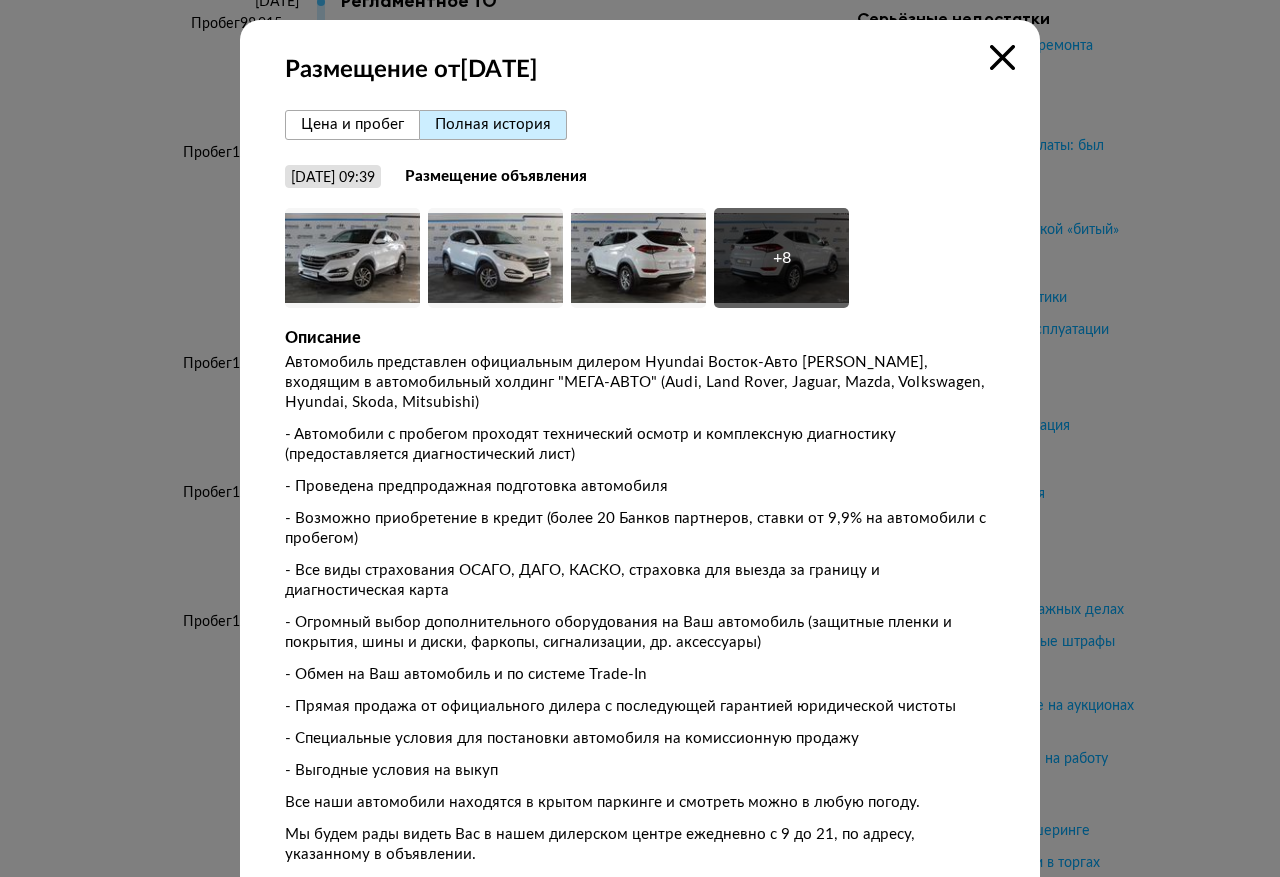 click at bounding box center [1002, 57] 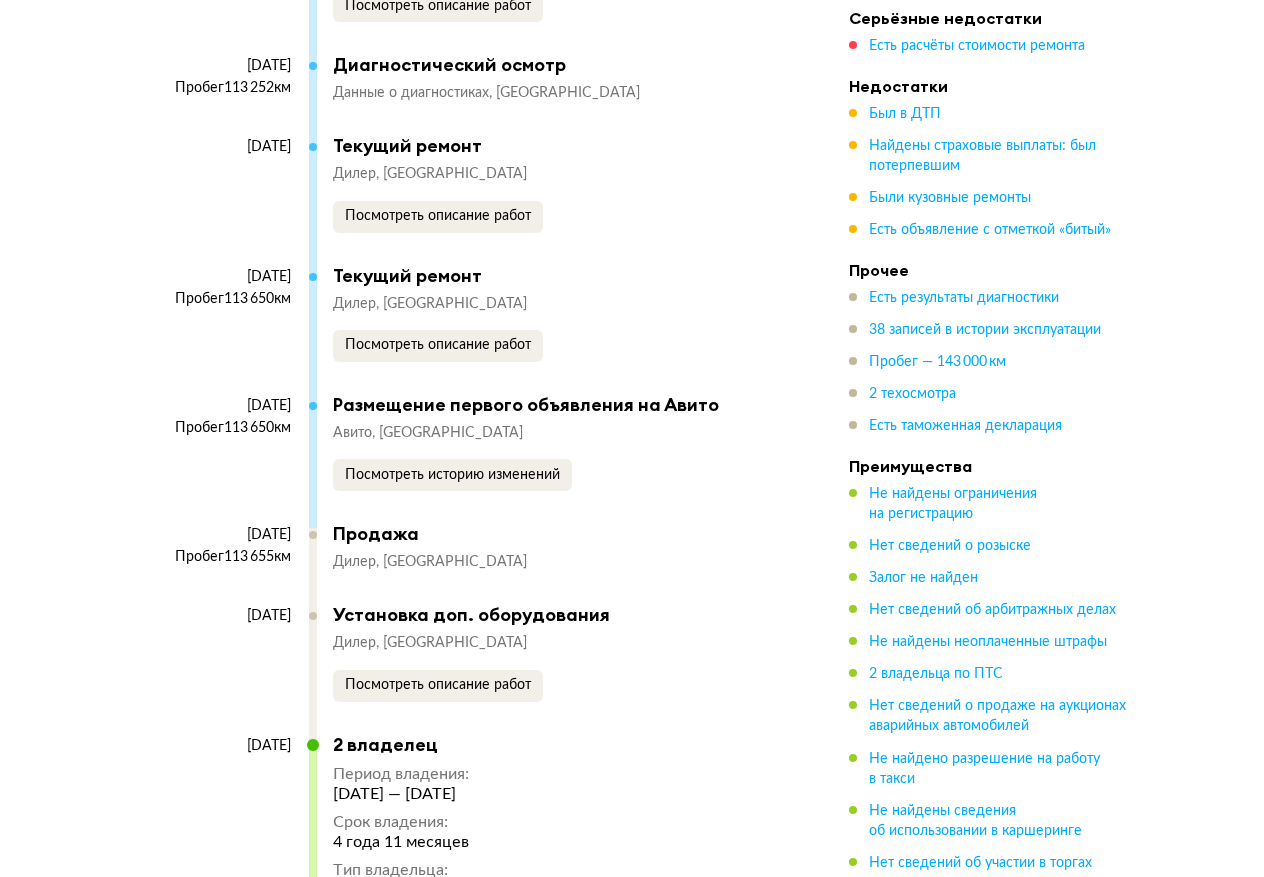 scroll, scrollTop: 10600, scrollLeft: 0, axis: vertical 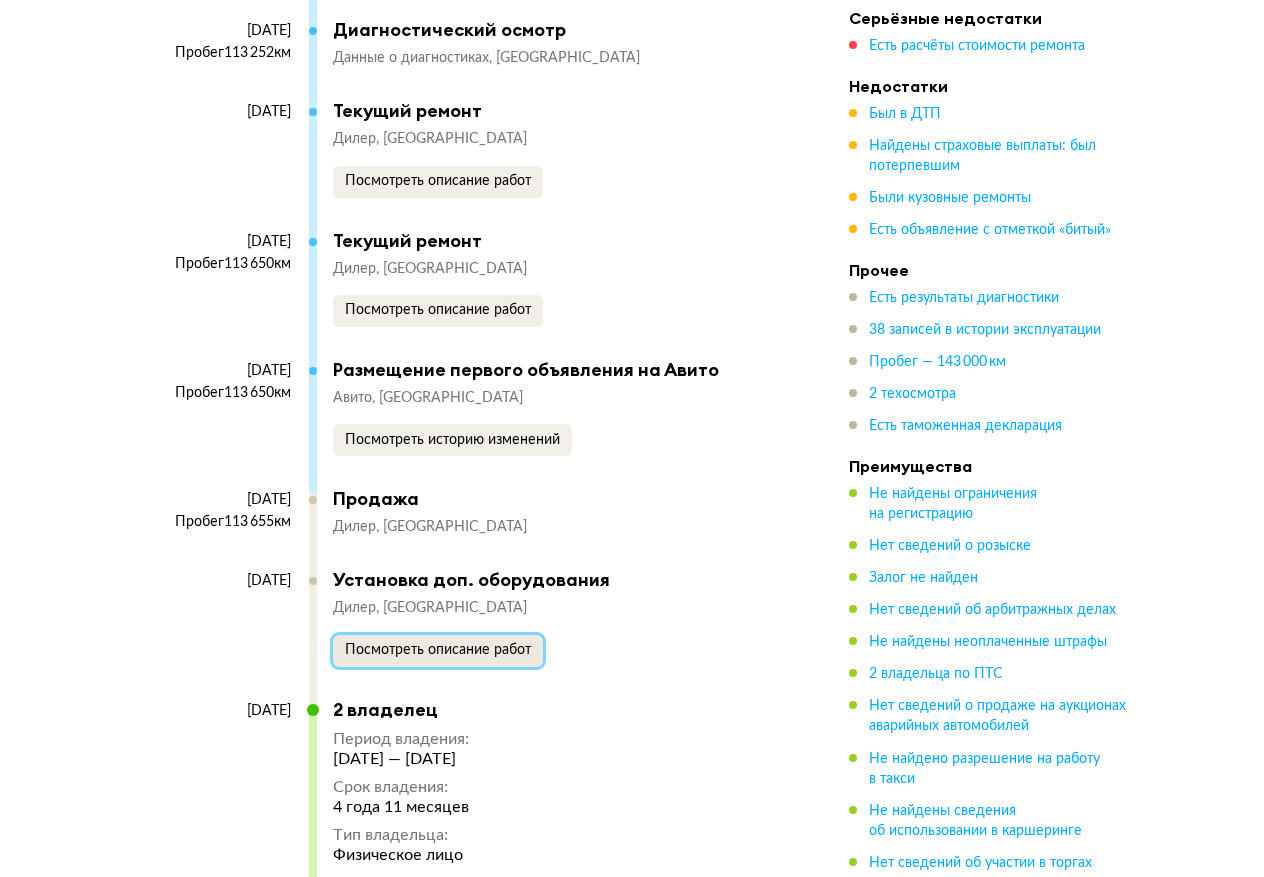 click on "Посмотреть описание работ" at bounding box center [438, 650] 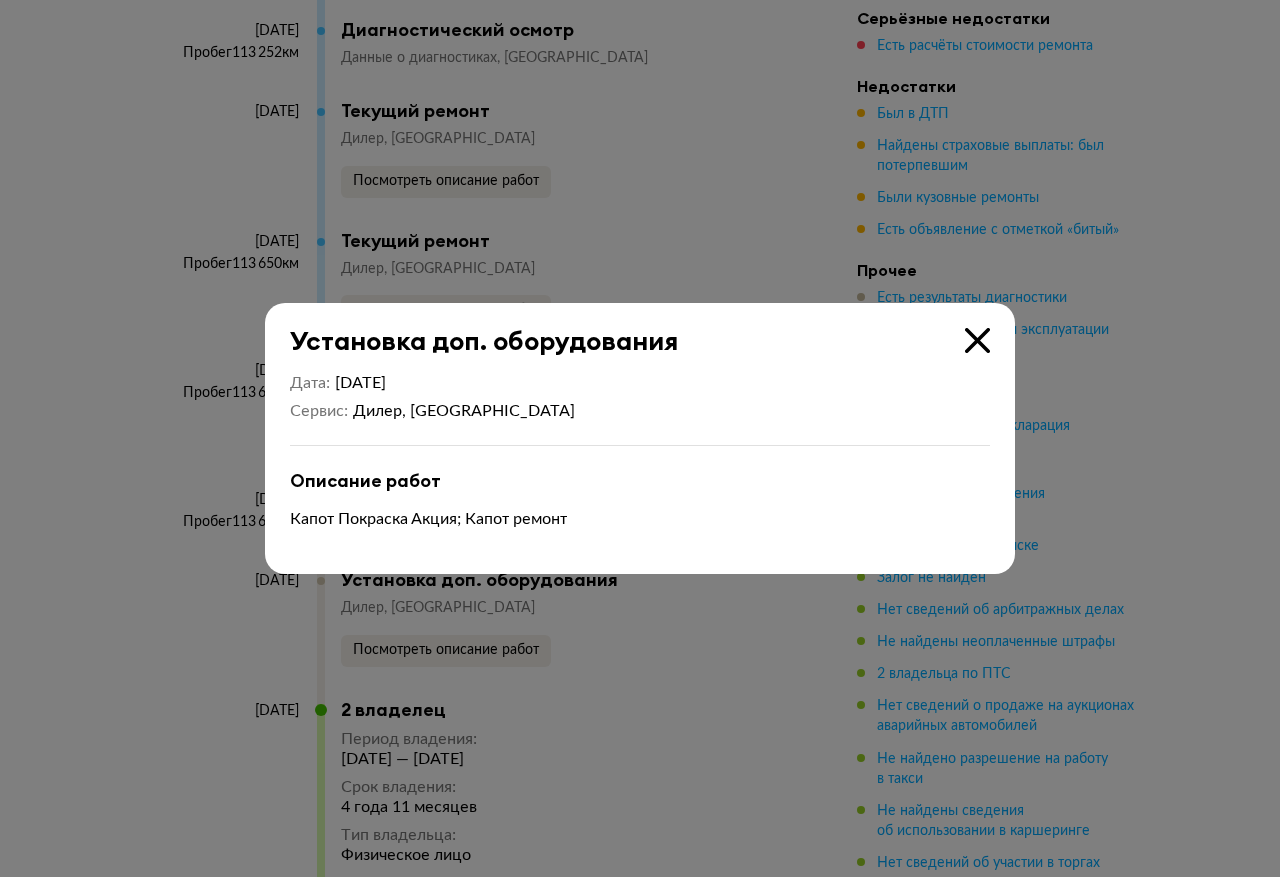 click at bounding box center [977, 340] 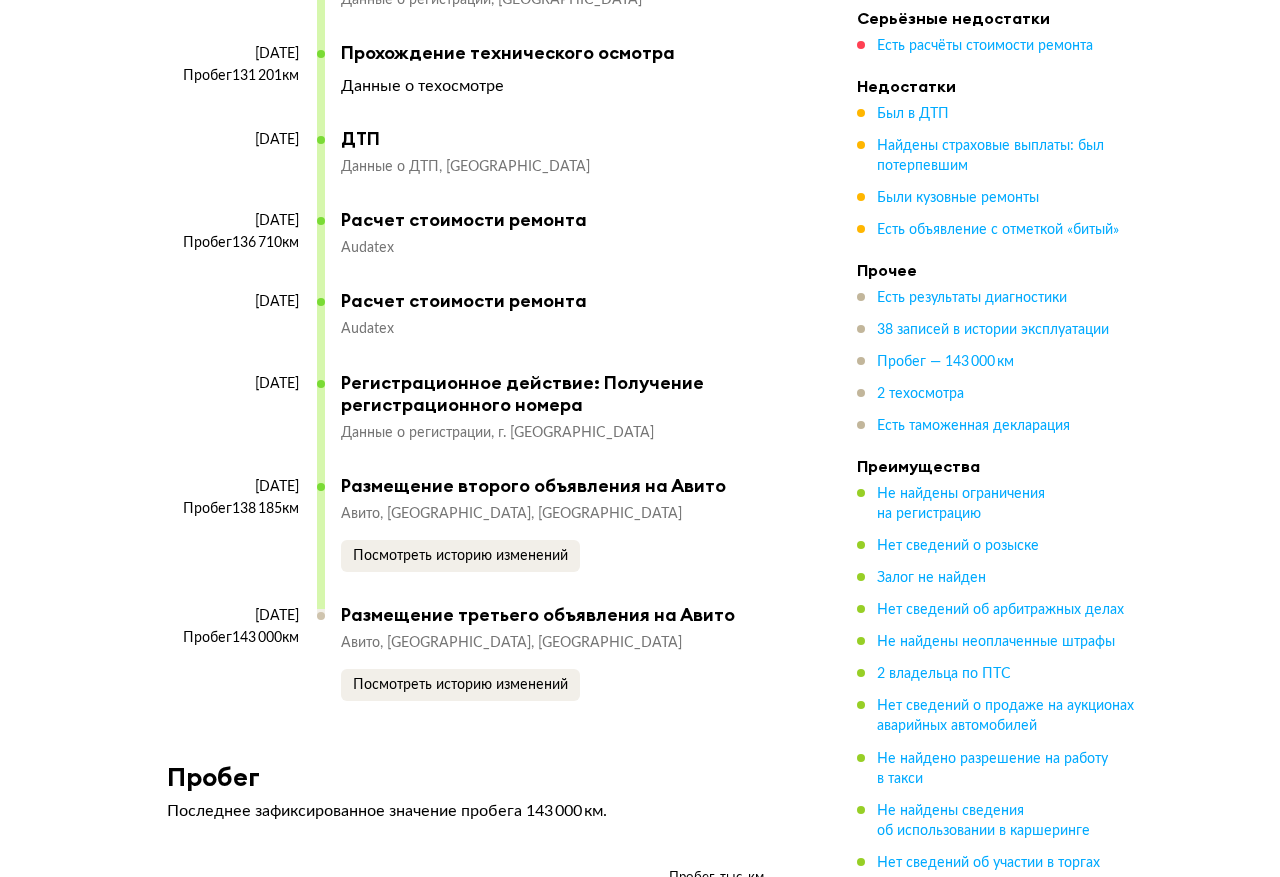 scroll, scrollTop: 11600, scrollLeft: 0, axis: vertical 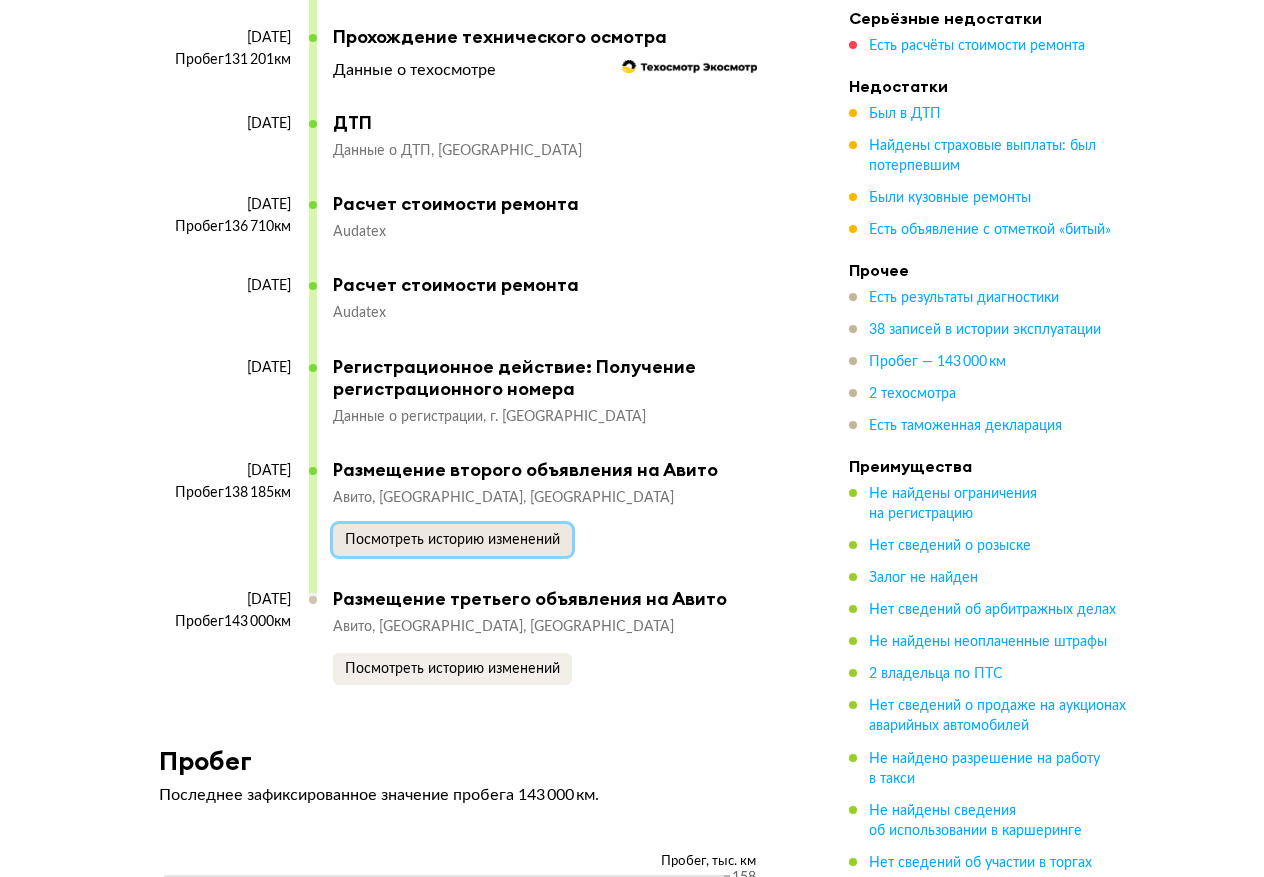 click on "Посмотреть историю изменений" at bounding box center (452, 540) 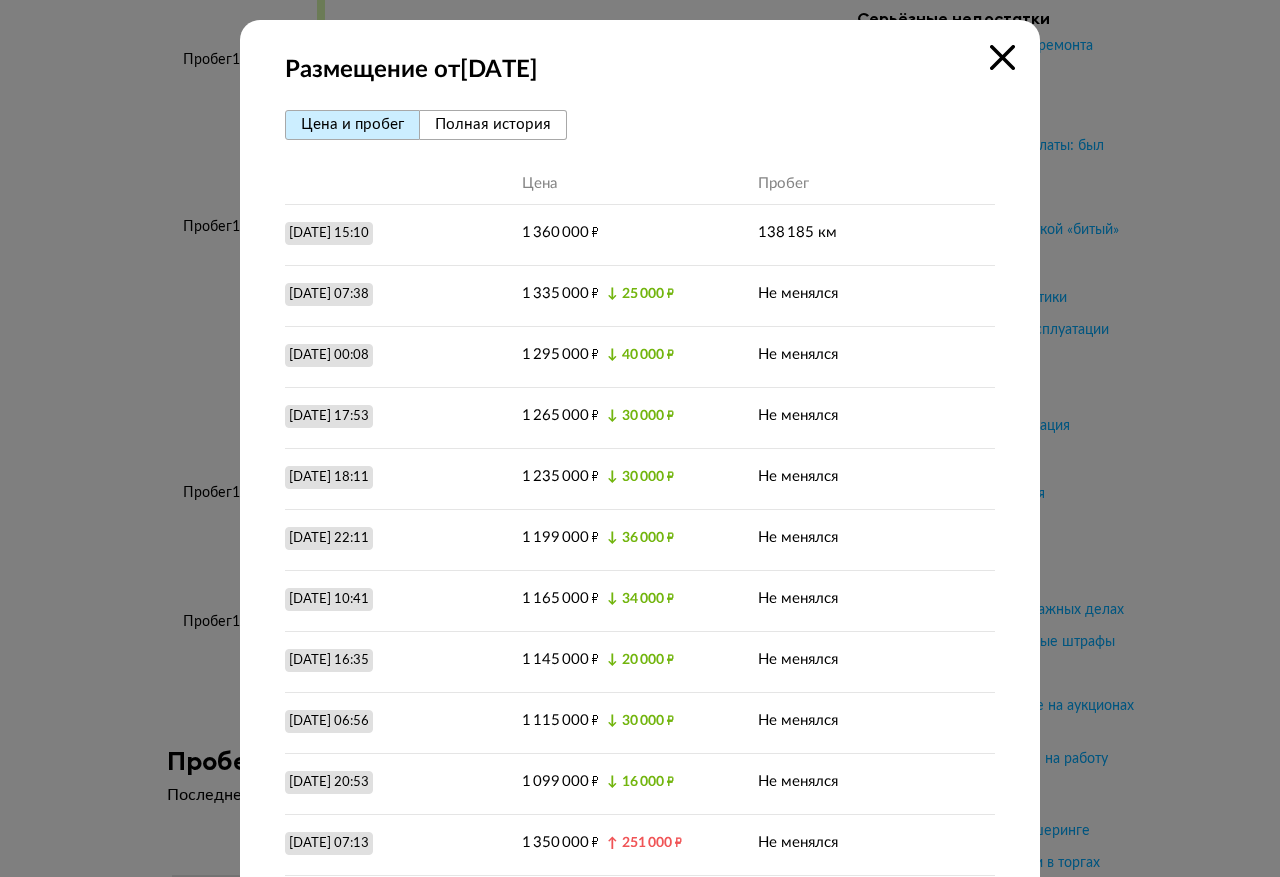 scroll, scrollTop: 182, scrollLeft: 0, axis: vertical 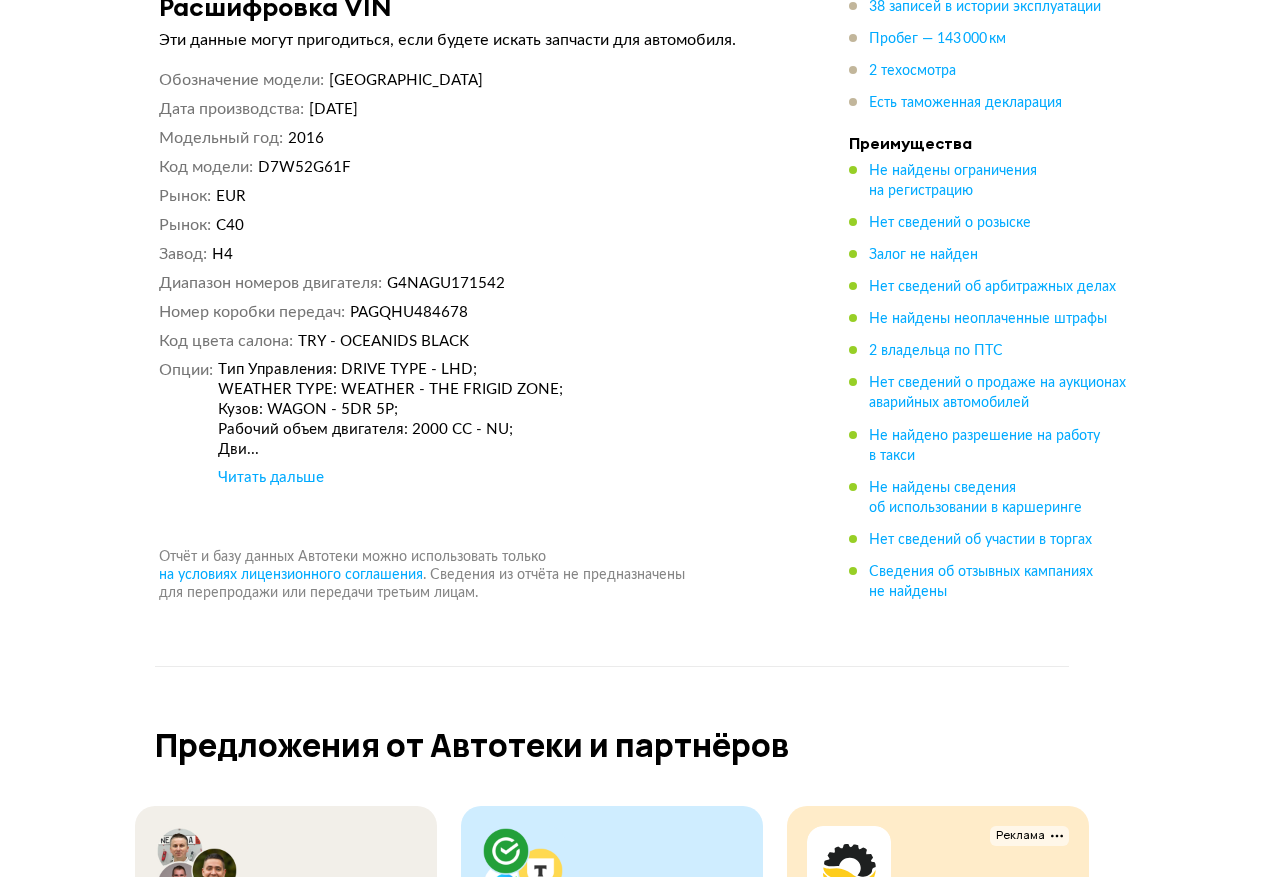 click on "Читать дальше" at bounding box center (271, 478) 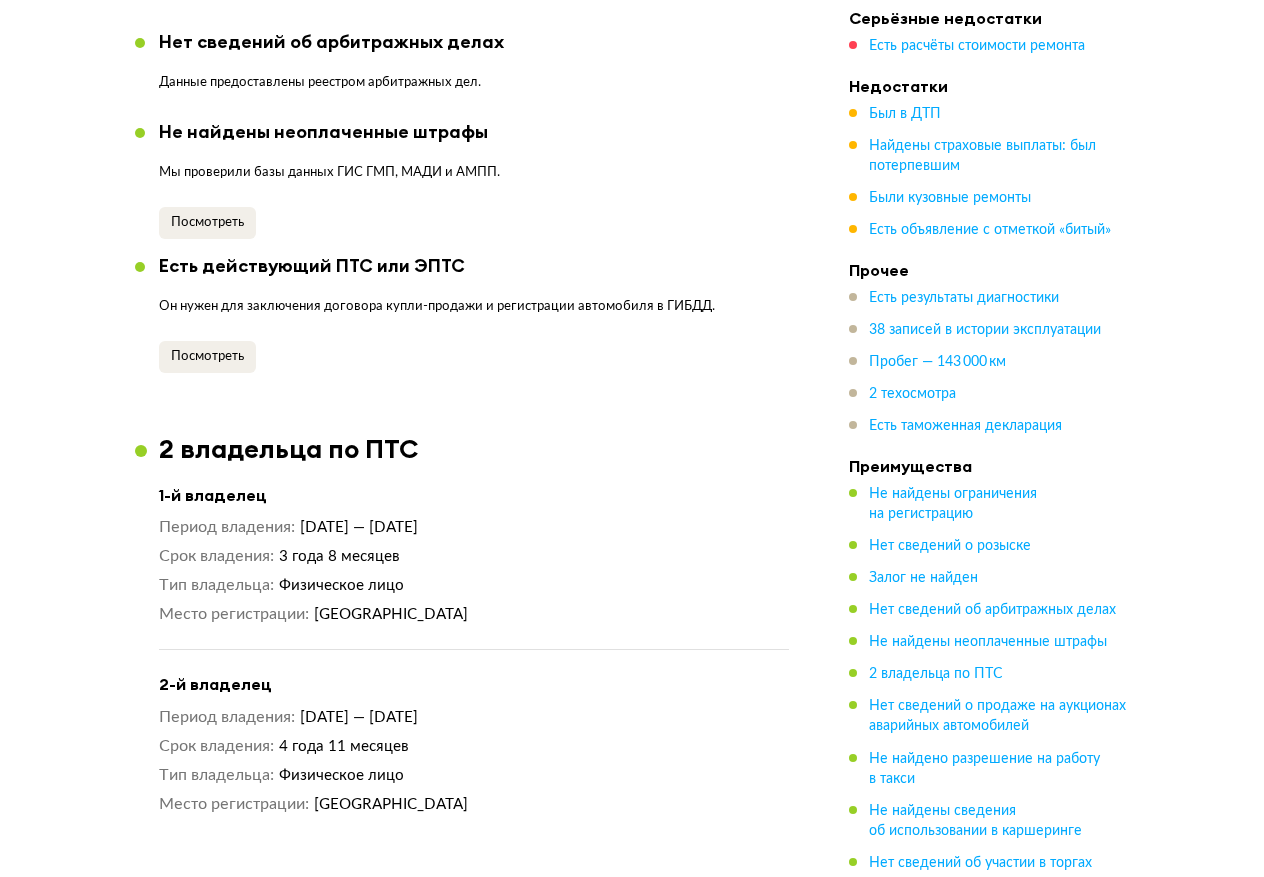 scroll, scrollTop: 2428, scrollLeft: 0, axis: vertical 